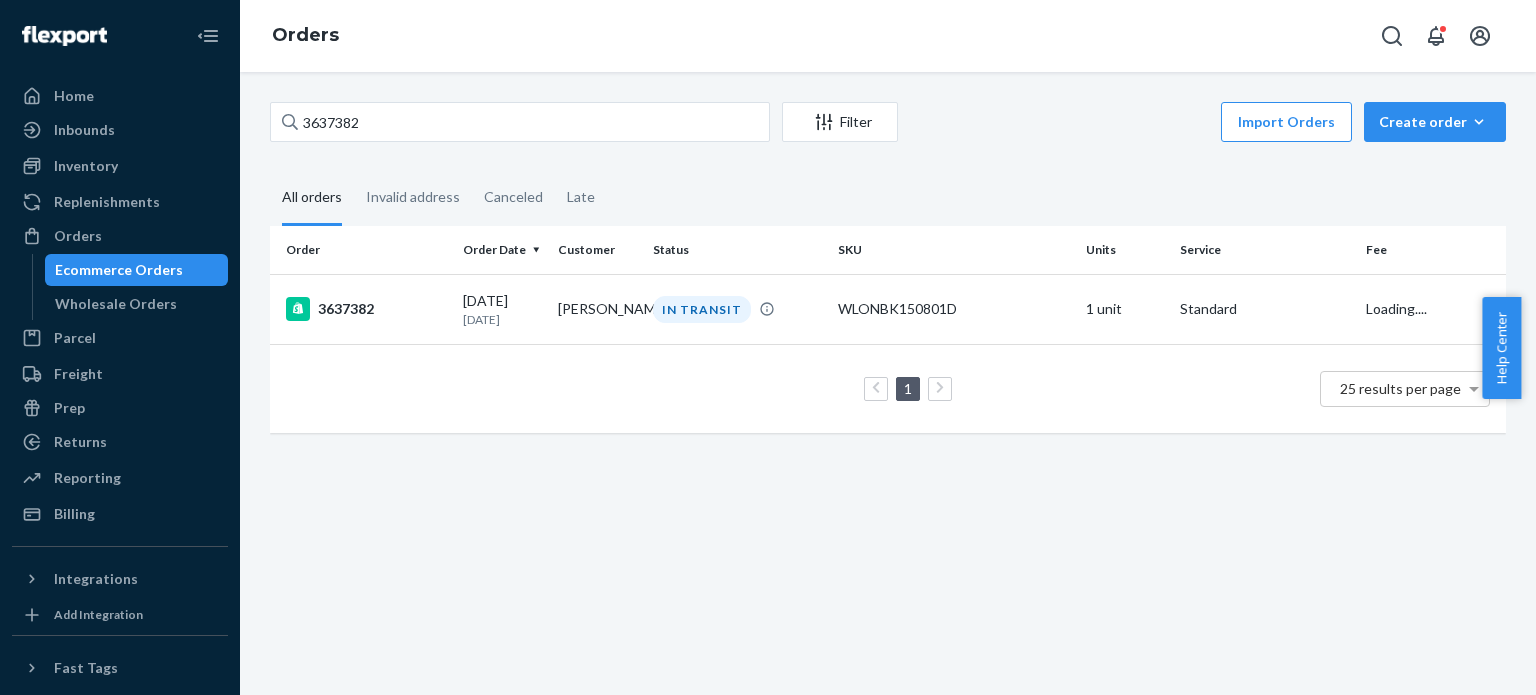 scroll, scrollTop: 0, scrollLeft: 0, axis: both 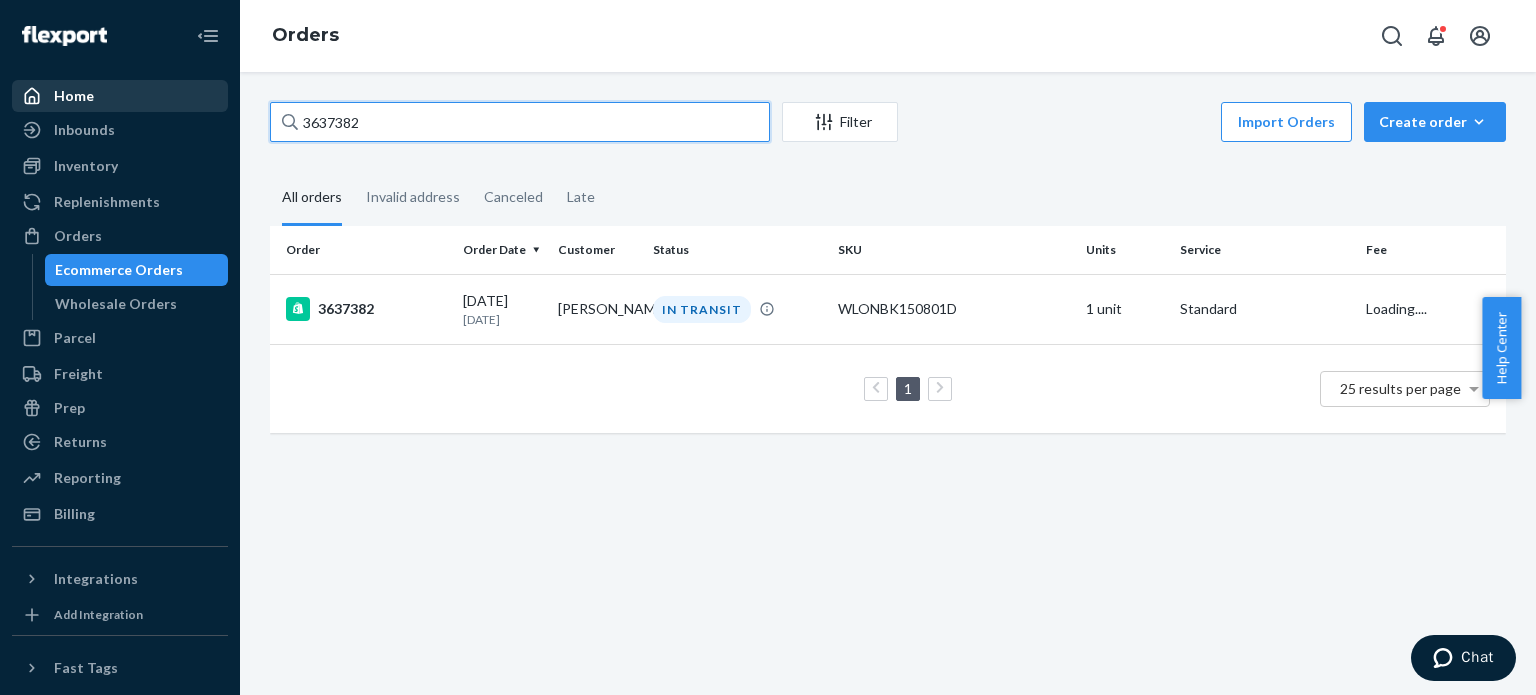 drag, startPoint x: 487, startPoint y: 112, endPoint x: 182, endPoint y: 101, distance: 305.1983 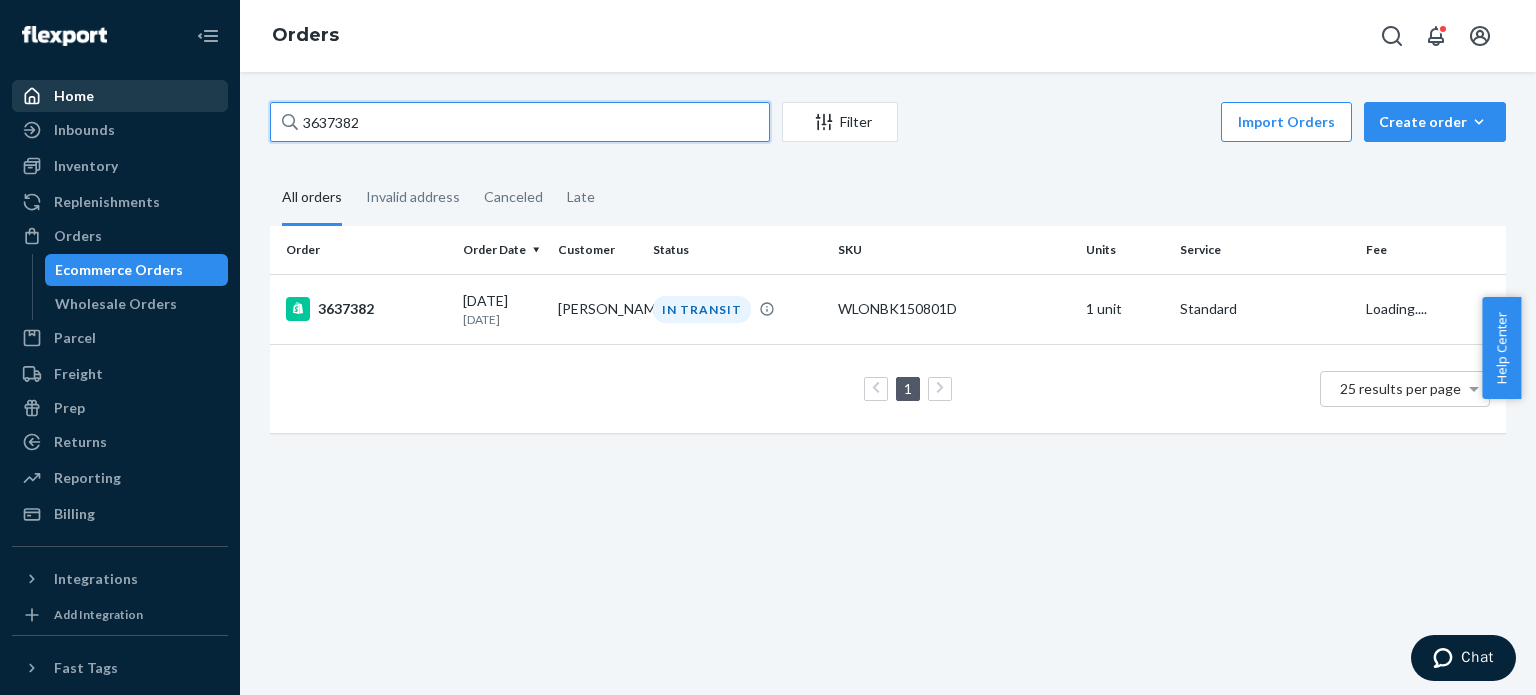 click on "Home Inbounds Shipping Plans Problems Inventory Products Replenishments Orders Ecommerce Orders Wholesale Orders Parcel Parcel orders Integrations Freight Prep Returns All Returns Settings Packages Reporting Reports Analytics Billing Integrations Add Integration Fast Tags Add Fast Tag Settings Talk to Support Help Center Give Feedback Orders 3637382 Filter Import Orders Create order Ecommerce order Removal order All orders Invalid address Canceled Late Order Order Date Customer Status SKU Units Service Fee 3637382 [DATE] [DATE] [PERSON_NAME] IN TRANSIT WLONBK150801D 1 unit Standard Loading.... 1 25 results per page" at bounding box center [768, 347] 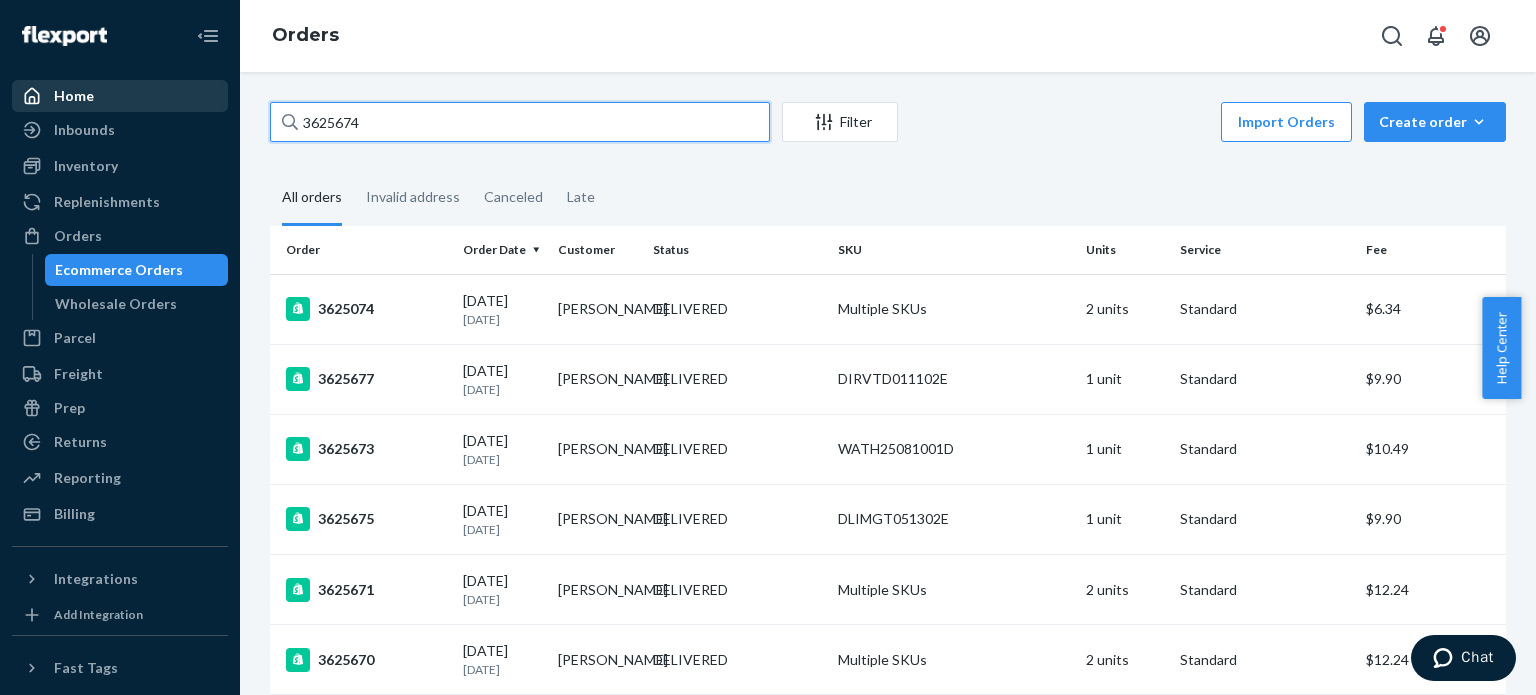 drag, startPoint x: 404, startPoint y: 122, endPoint x: 166, endPoint y: 110, distance: 238.30232 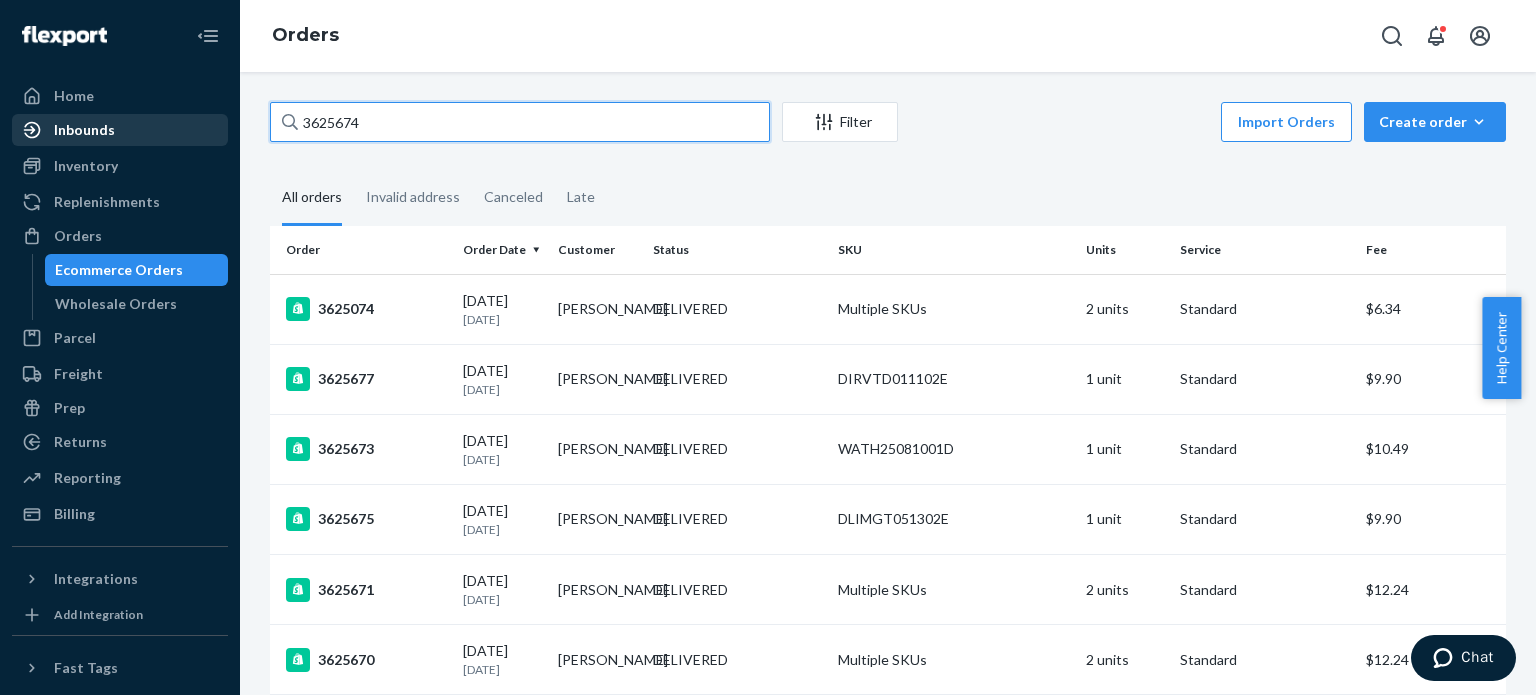 paste on "43168" 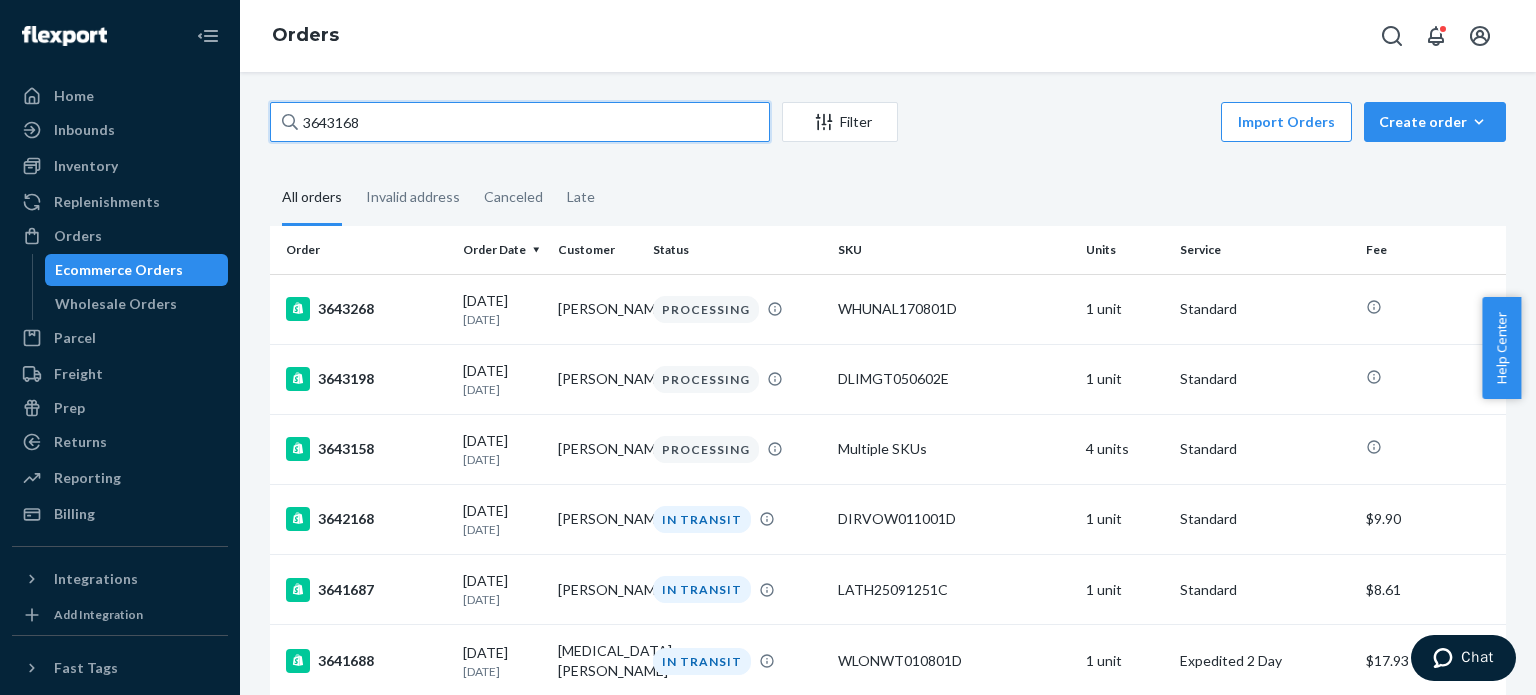 drag, startPoint x: 390, startPoint y: 134, endPoint x: 305, endPoint y: 120, distance: 86.145226 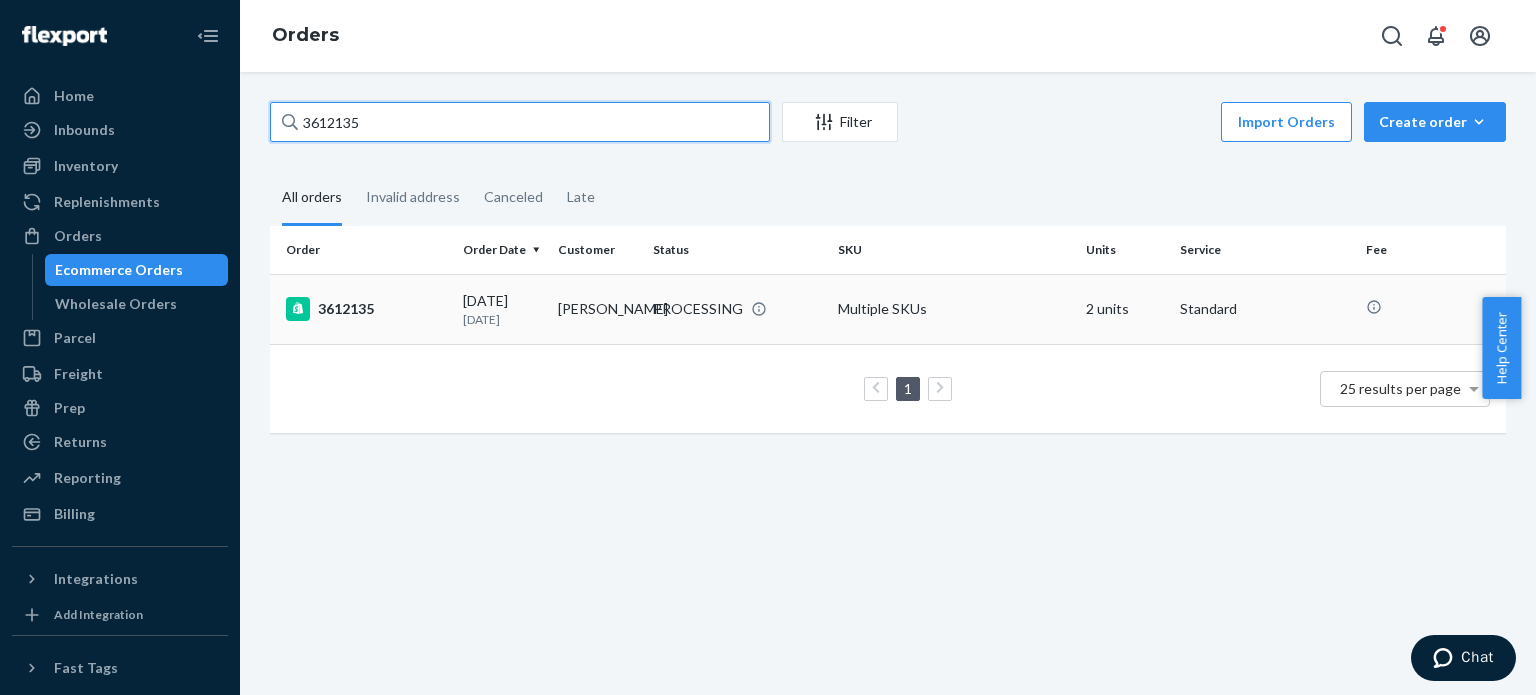 type on "3612135" 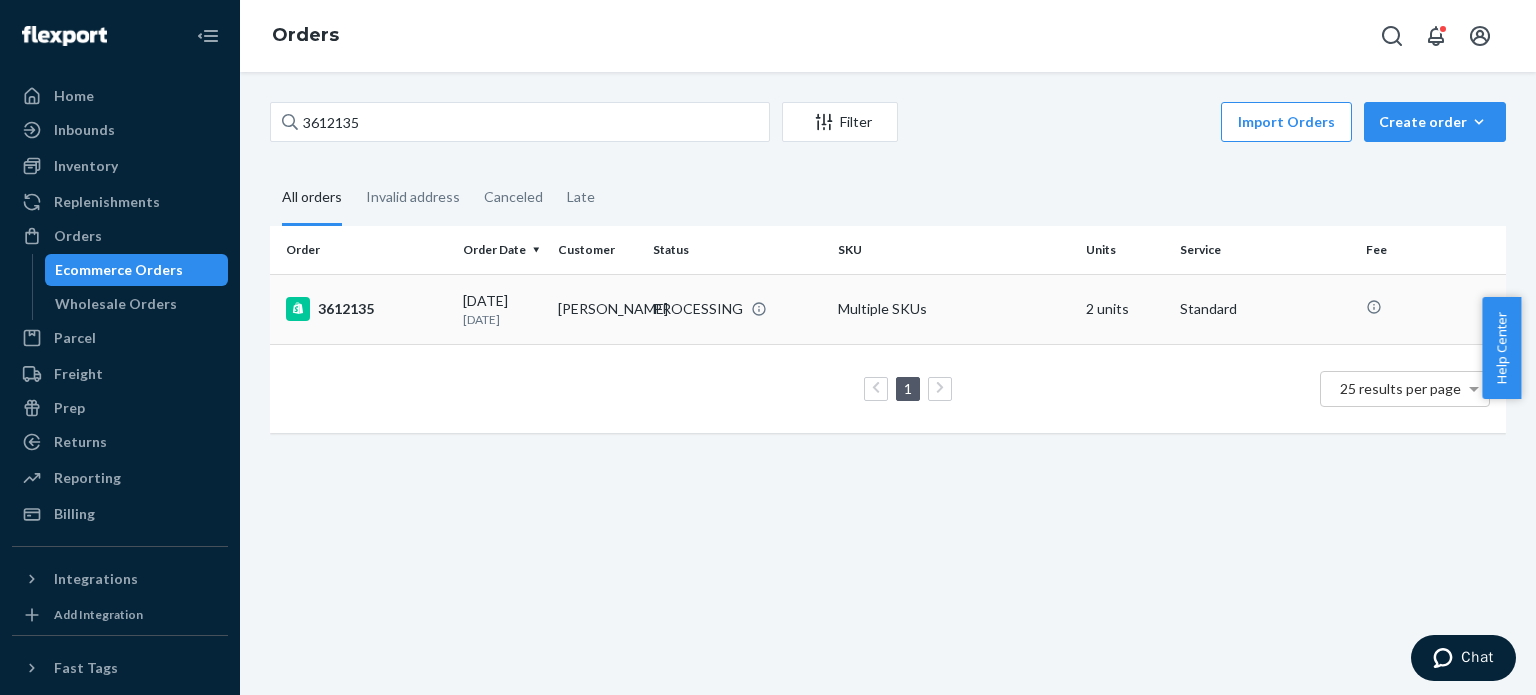 click on "3612135" at bounding box center (366, 309) 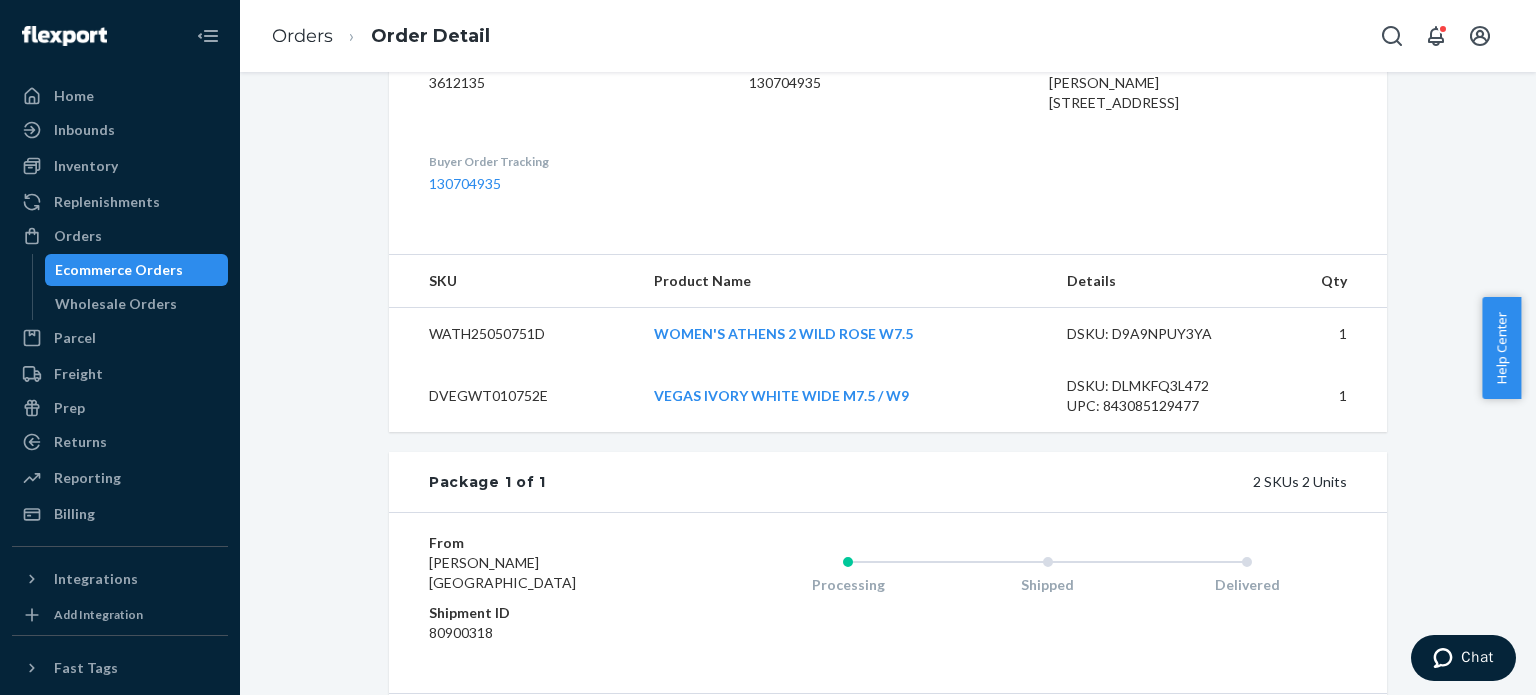 scroll, scrollTop: 383, scrollLeft: 0, axis: vertical 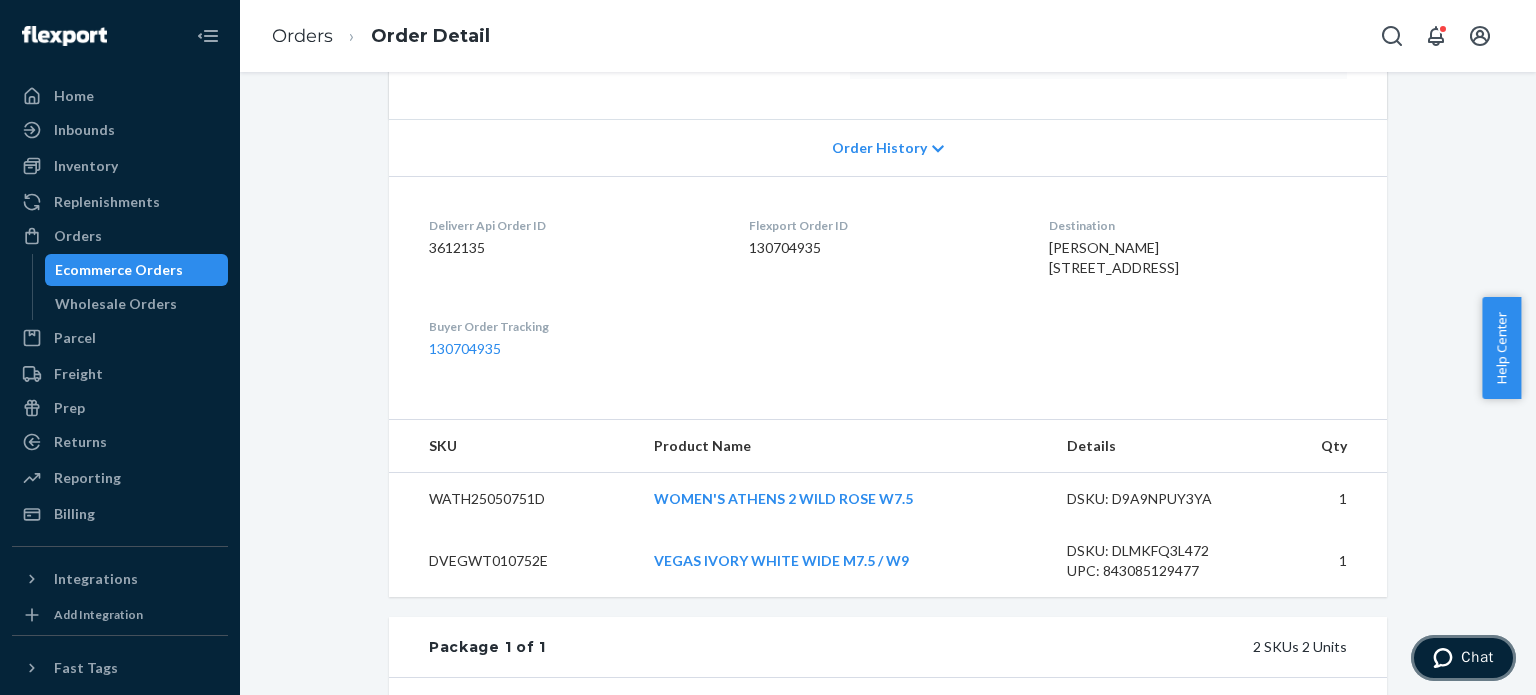 click on "Chat" at bounding box center (1463, 658) 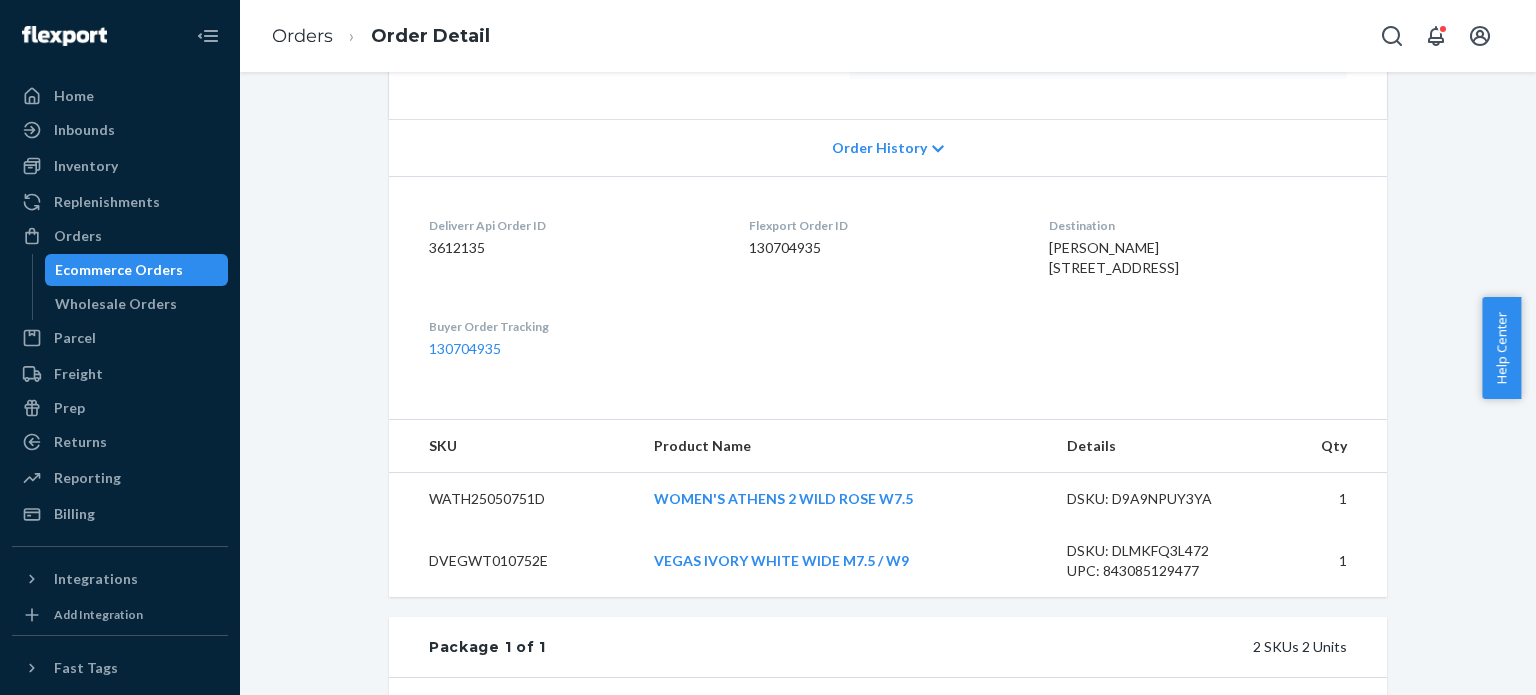 scroll, scrollTop: 0, scrollLeft: 0, axis: both 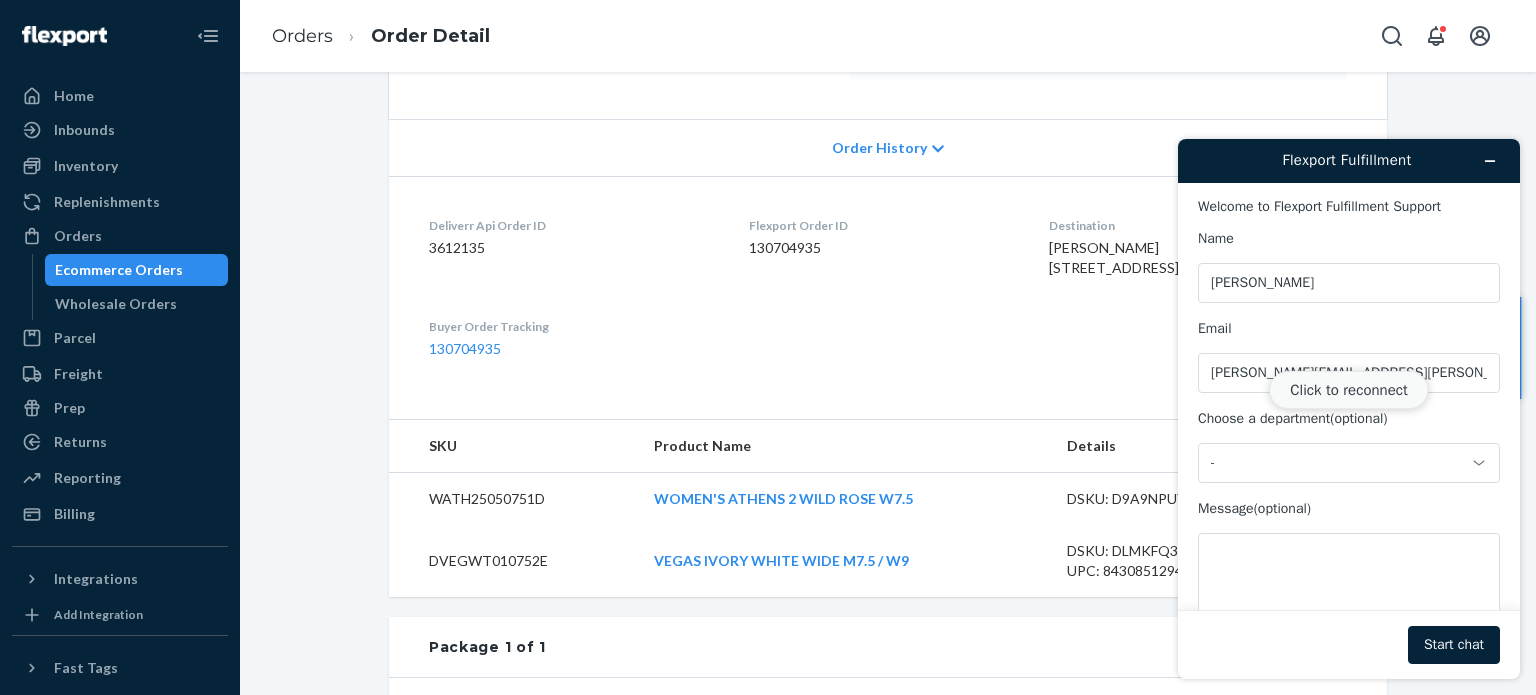 click on "Click to reconnect" at bounding box center [1348, 390] 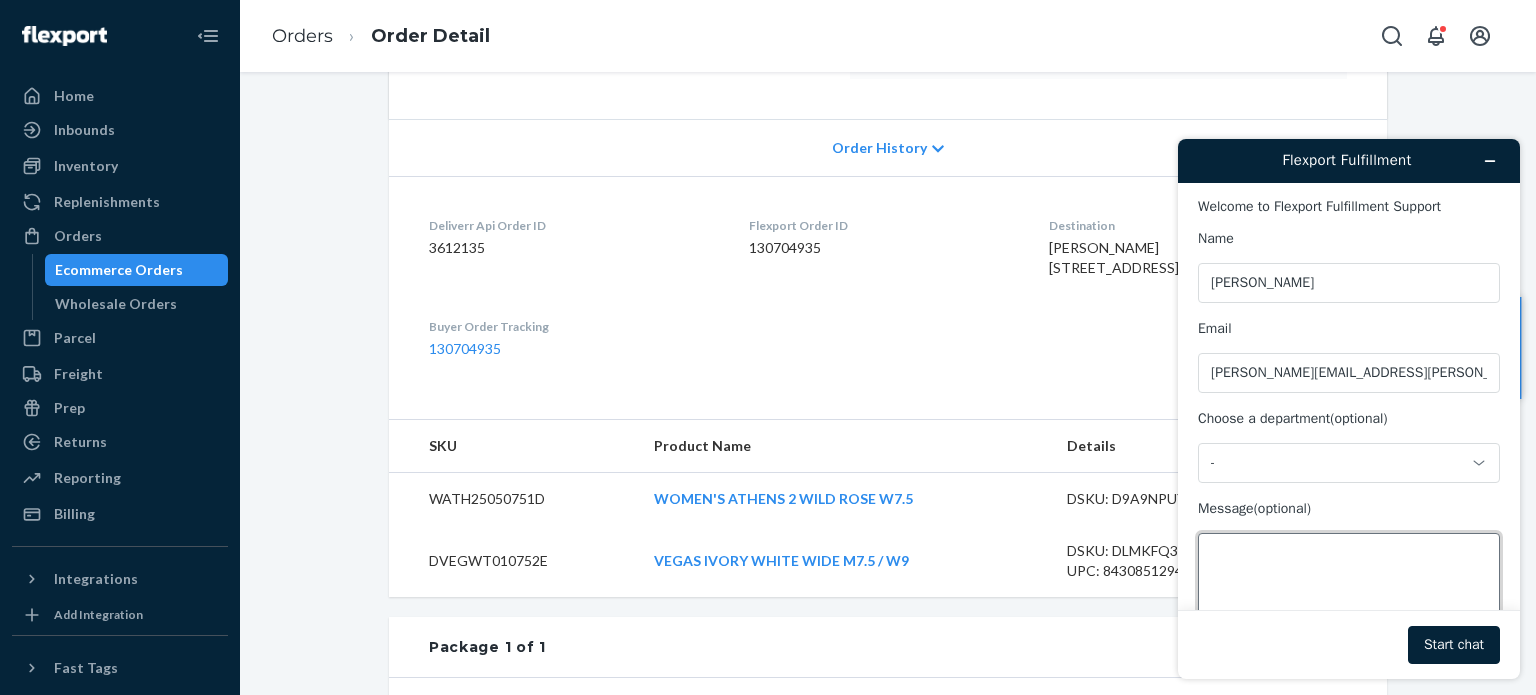 click on "Message  (optional)" at bounding box center [1349, 589] 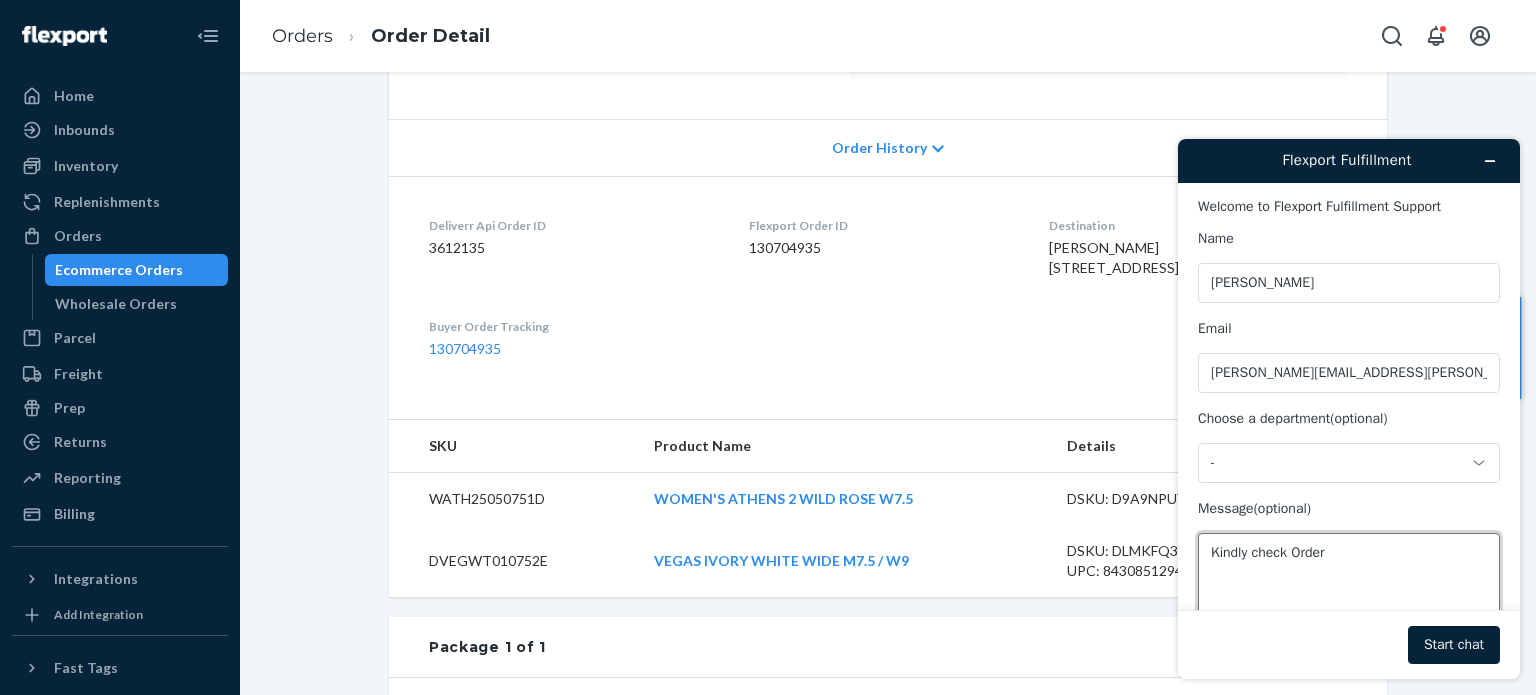 paste on "3612135" 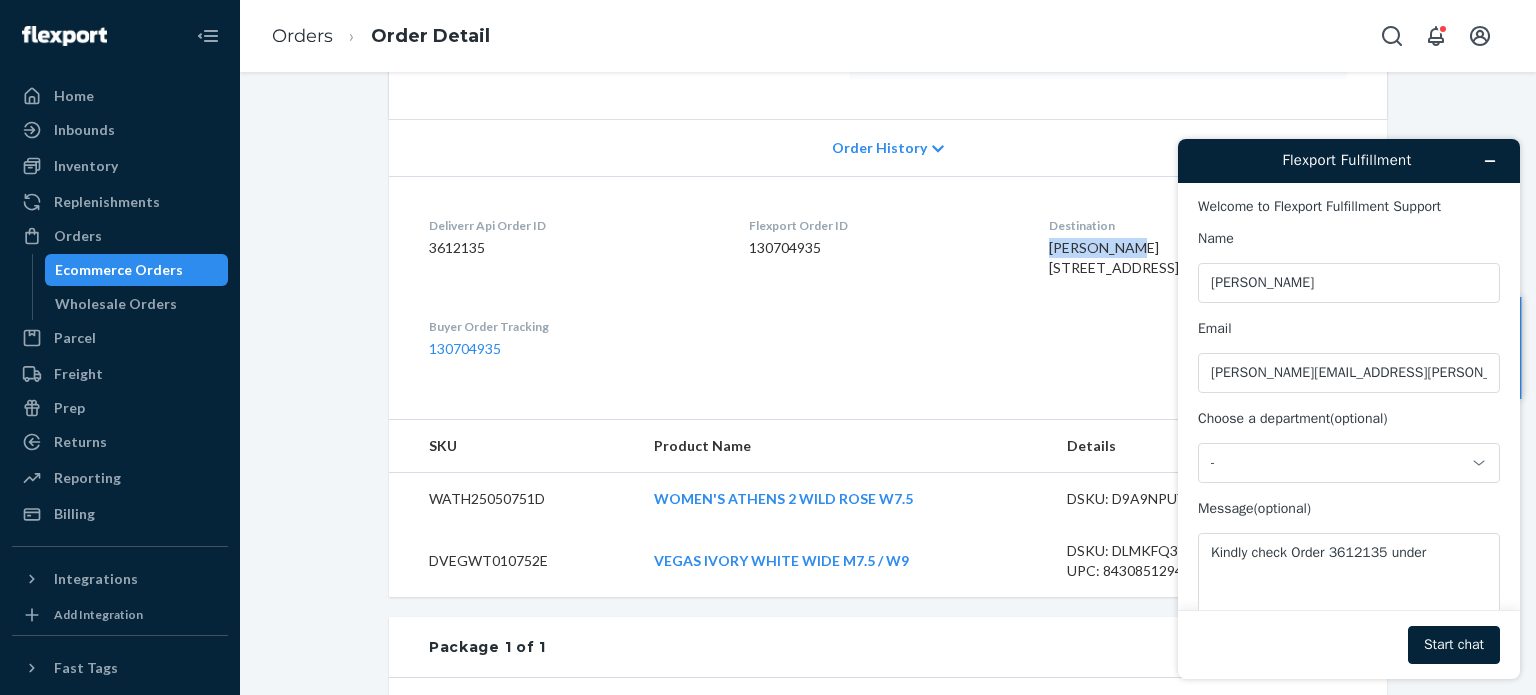 drag, startPoint x: 1004, startPoint y: 245, endPoint x: 1094, endPoint y: 243, distance: 90.02222 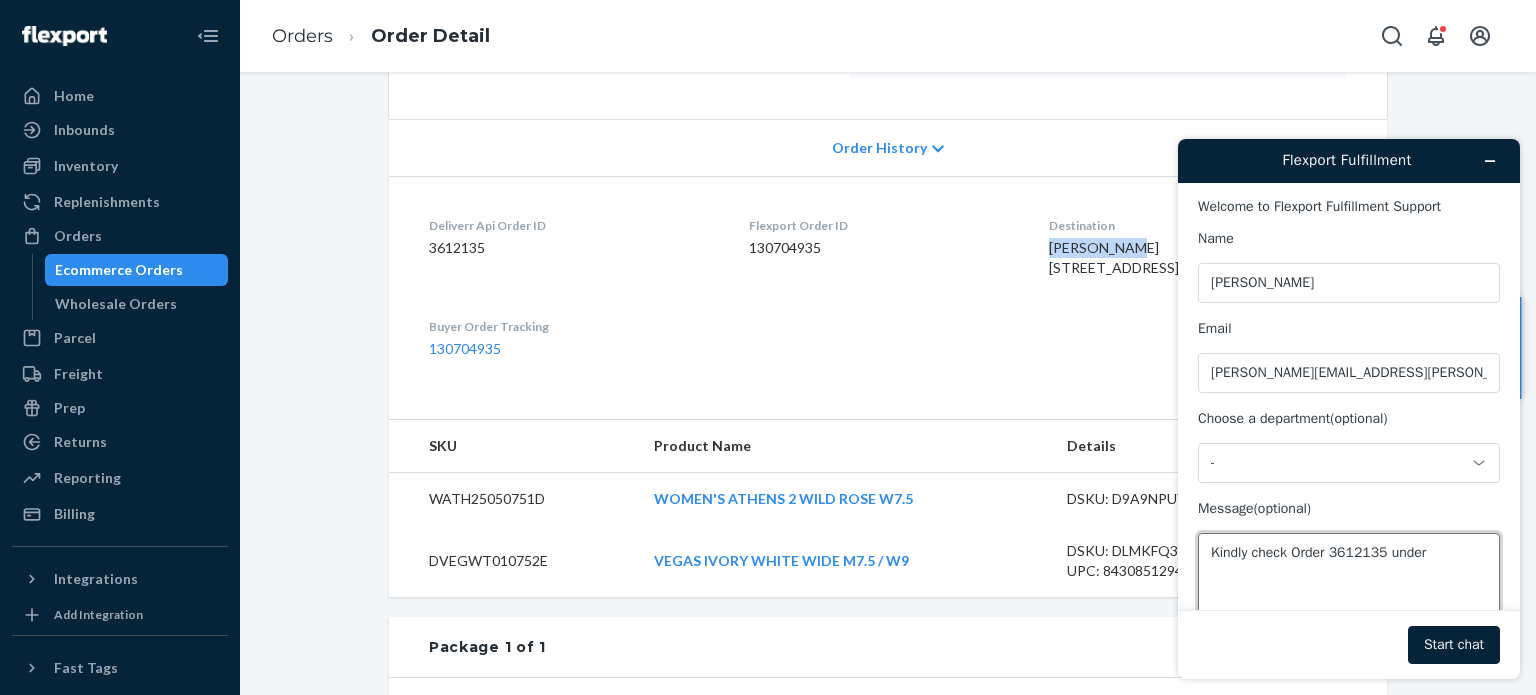 click on "Kindly check Order 3612135 under" at bounding box center [1349, 589] 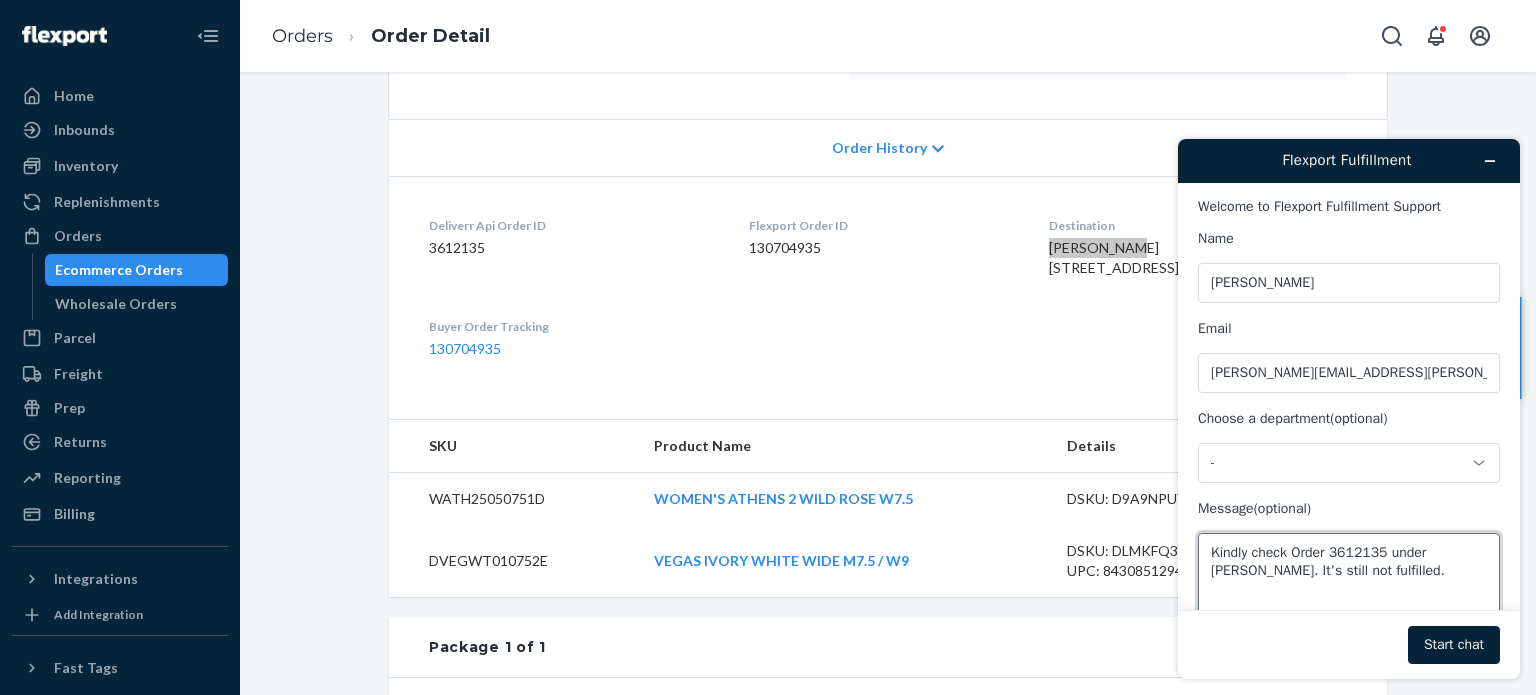 click on "Kindly check Order 3612135 under [PERSON_NAME]. It's still not fulfilled." at bounding box center (1349, 589) 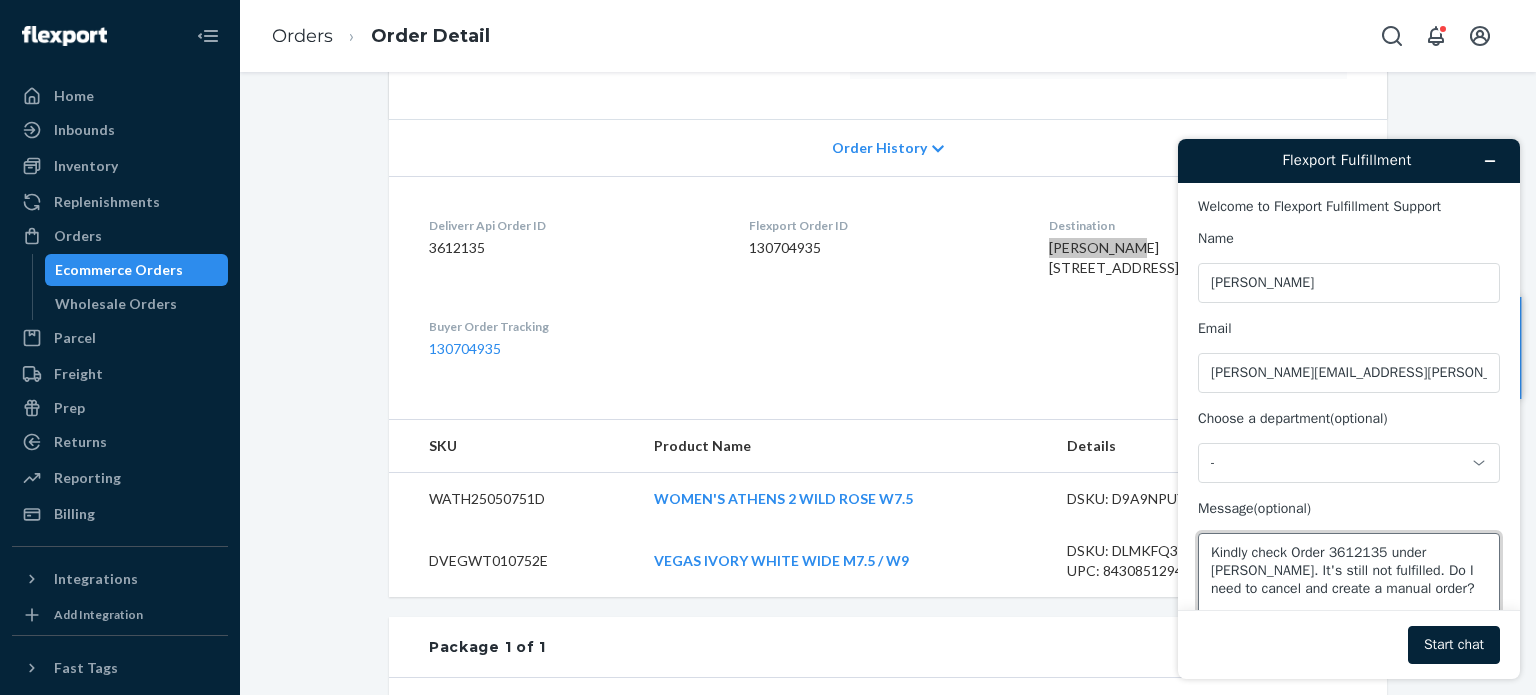 scroll, scrollTop: 5, scrollLeft: 0, axis: vertical 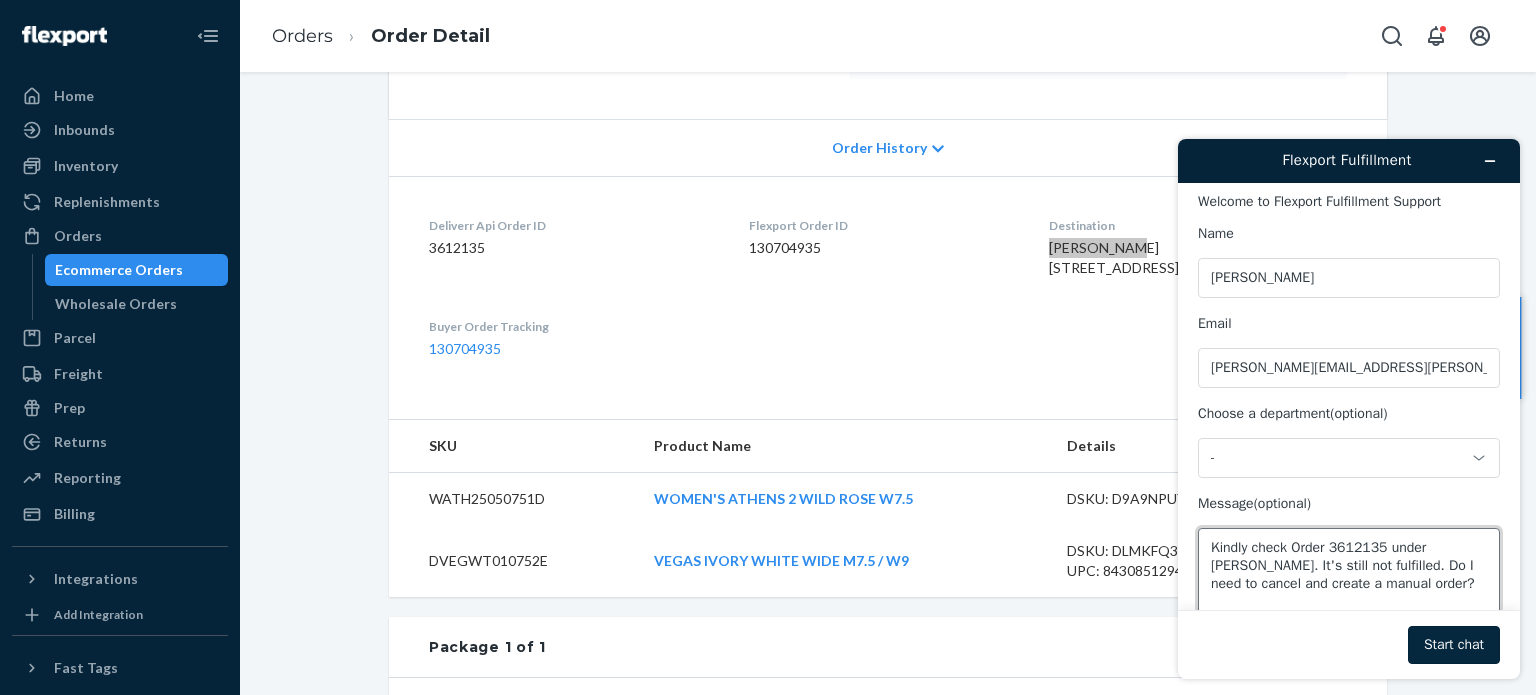 type on "Kindly check Order 3612135 under [PERSON_NAME]. It's still not fulfilled. Do I need to cancel and create a manual order?" 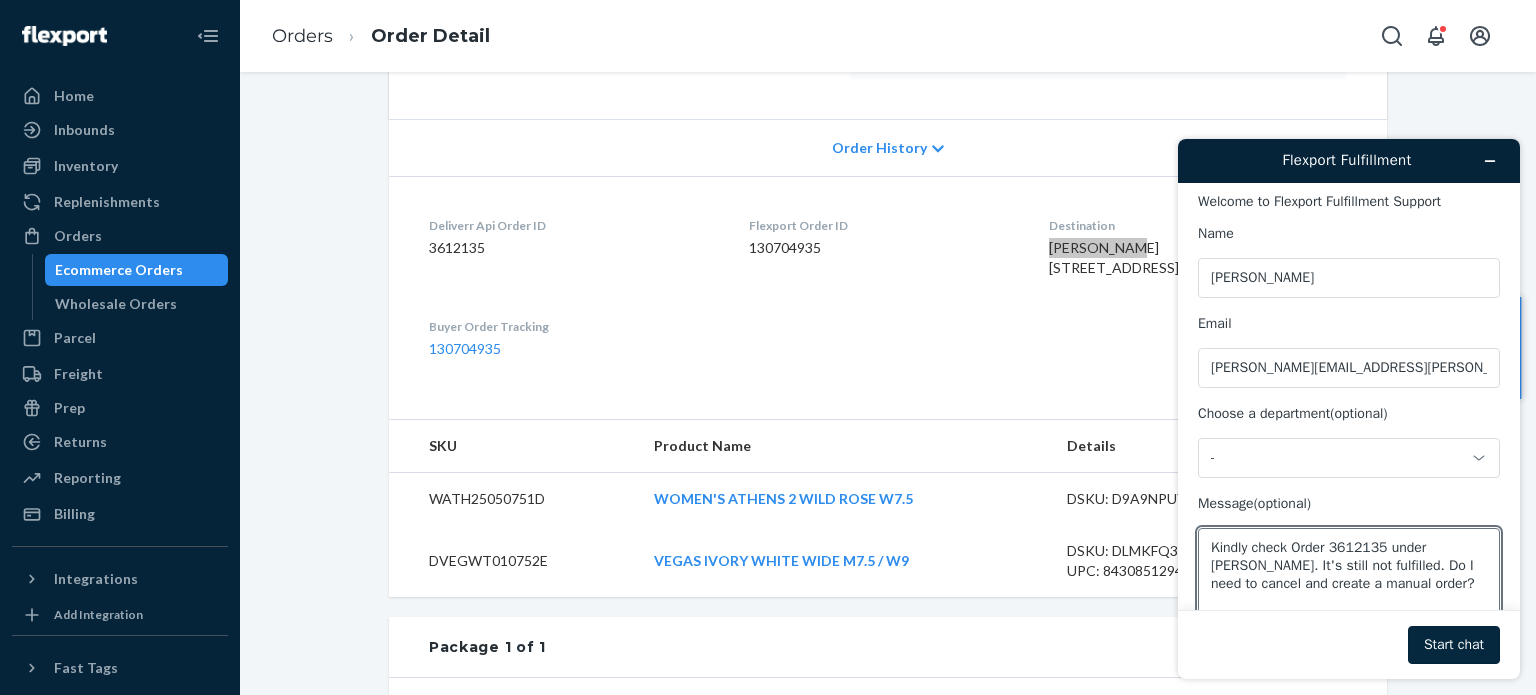 click on "Start chat" at bounding box center [1454, 645] 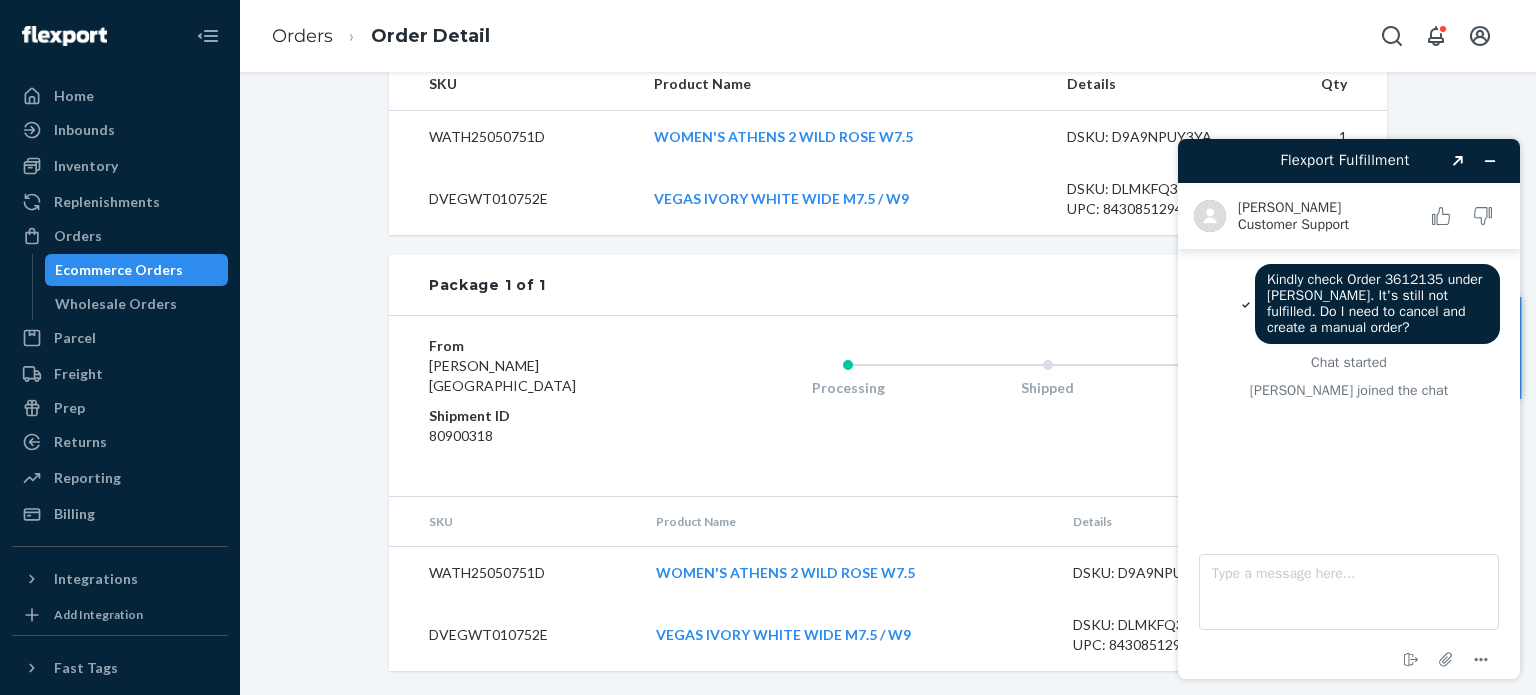 scroll, scrollTop: 783, scrollLeft: 0, axis: vertical 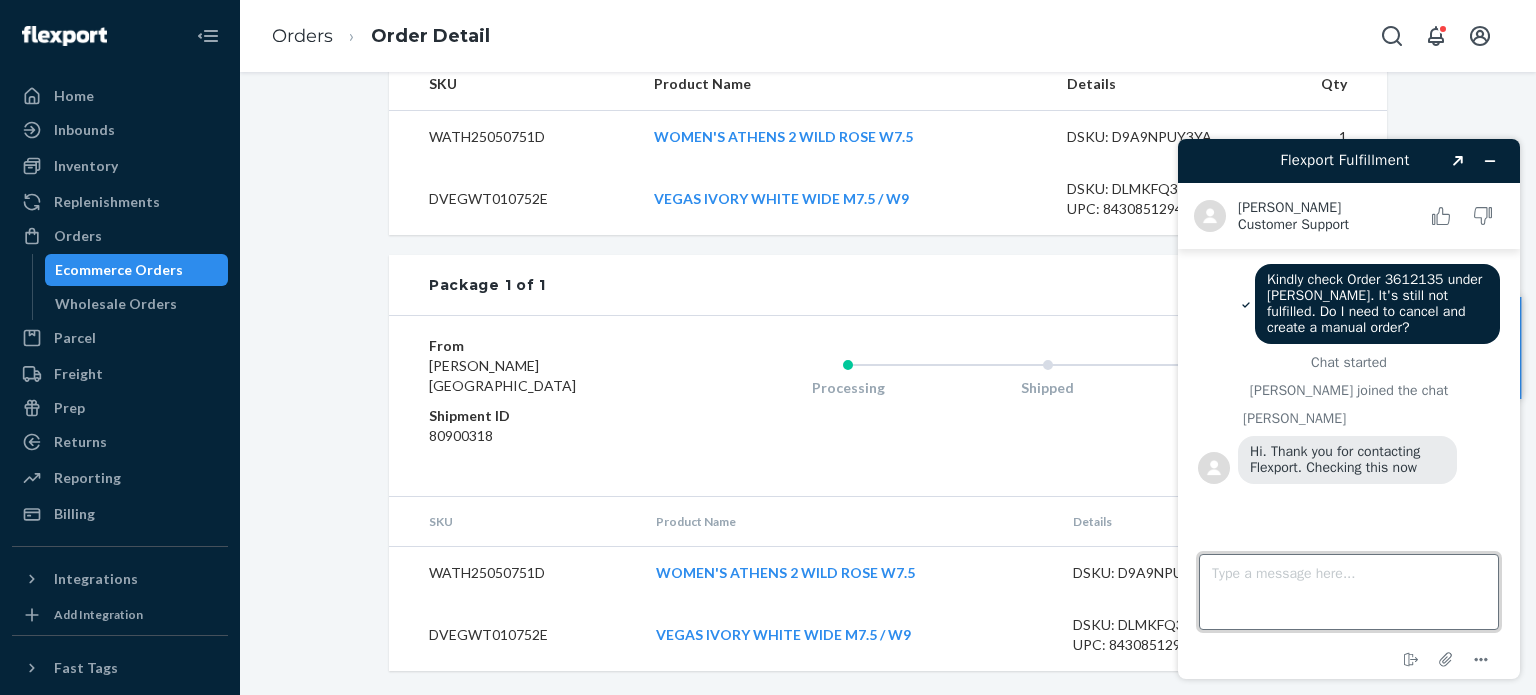 click on "Type a message here..." at bounding box center (1349, 592) 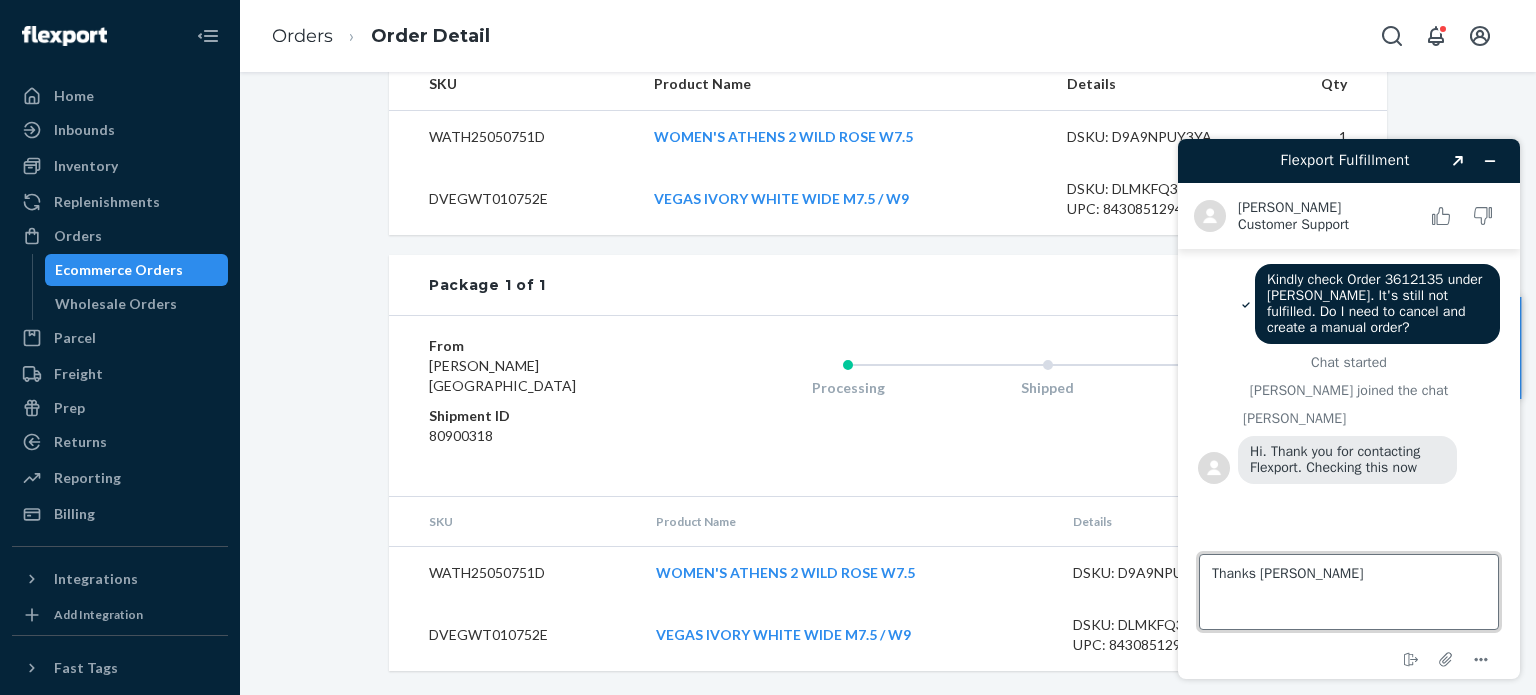 type on "Thanks [PERSON_NAME]!" 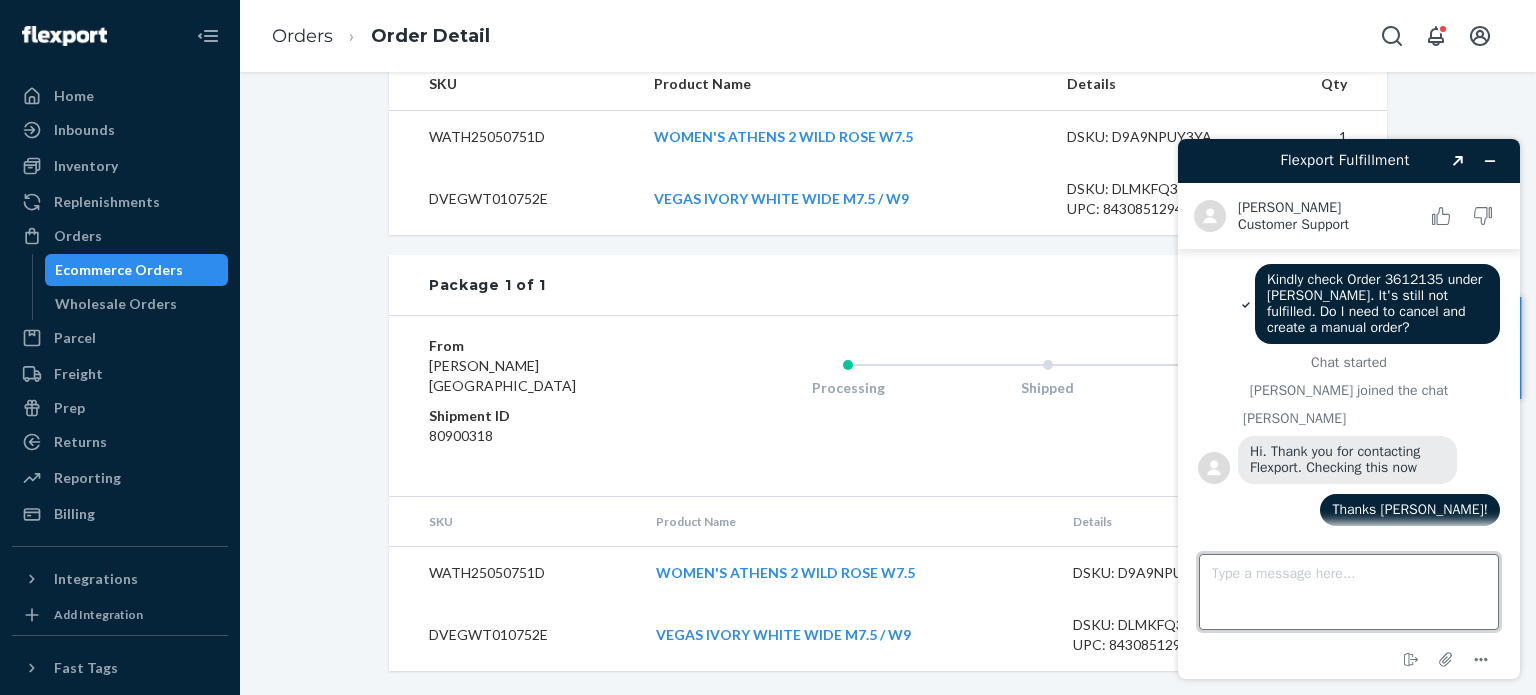 scroll, scrollTop: 21, scrollLeft: 0, axis: vertical 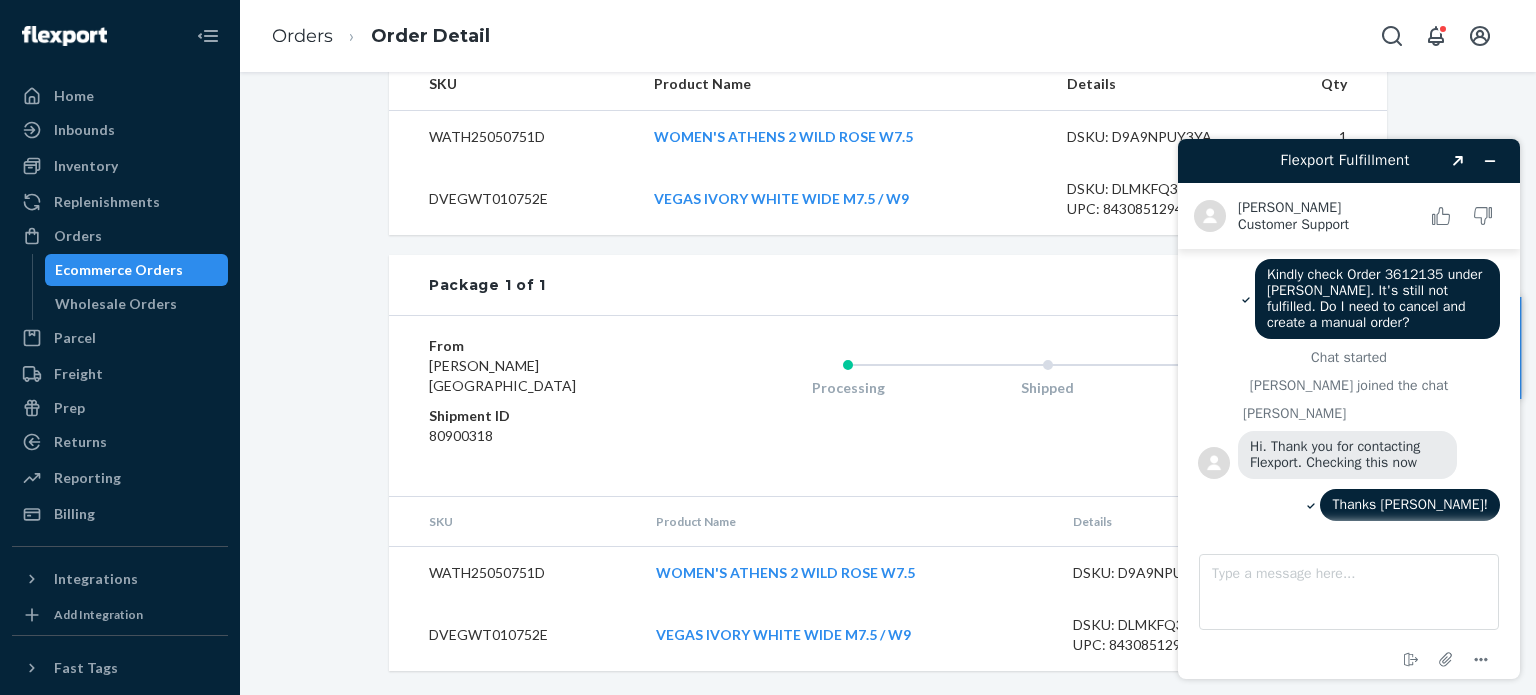 click on "[PERSON_NAME]" at bounding box center [1371, 414] 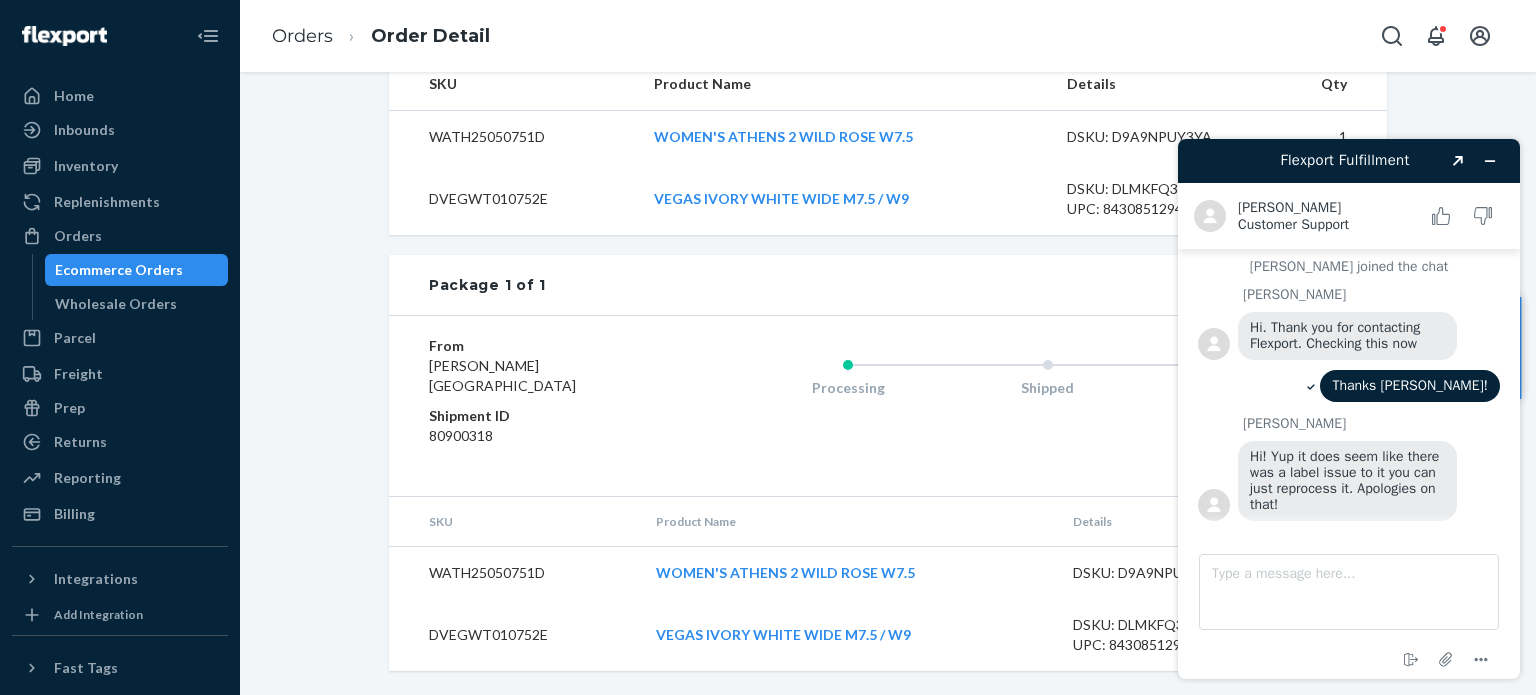 scroll, scrollTop: 140, scrollLeft: 0, axis: vertical 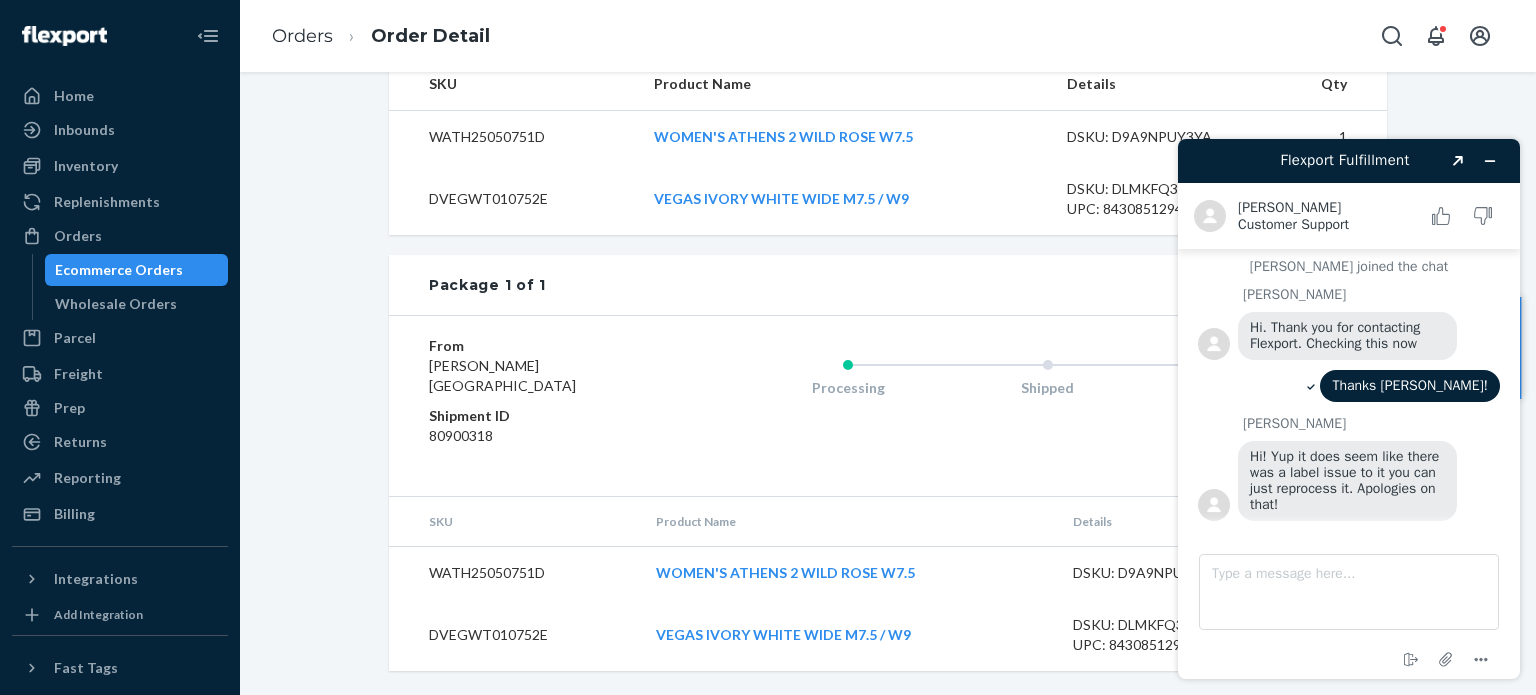 click on "Hi! Yup it does seem like there was a label issue to it you can just reprocess it. Apologies on that!" at bounding box center [1347, 480] 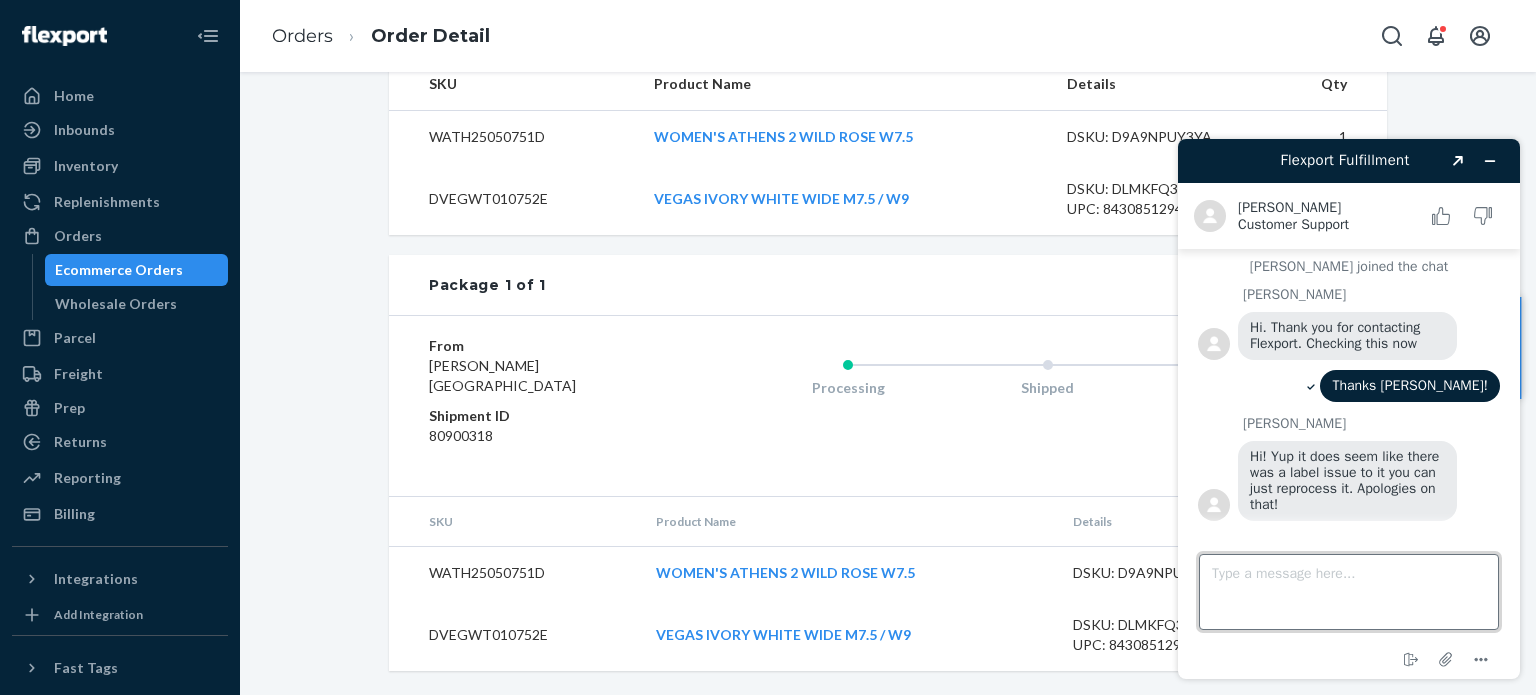 click on "Type a message here..." at bounding box center (1349, 592) 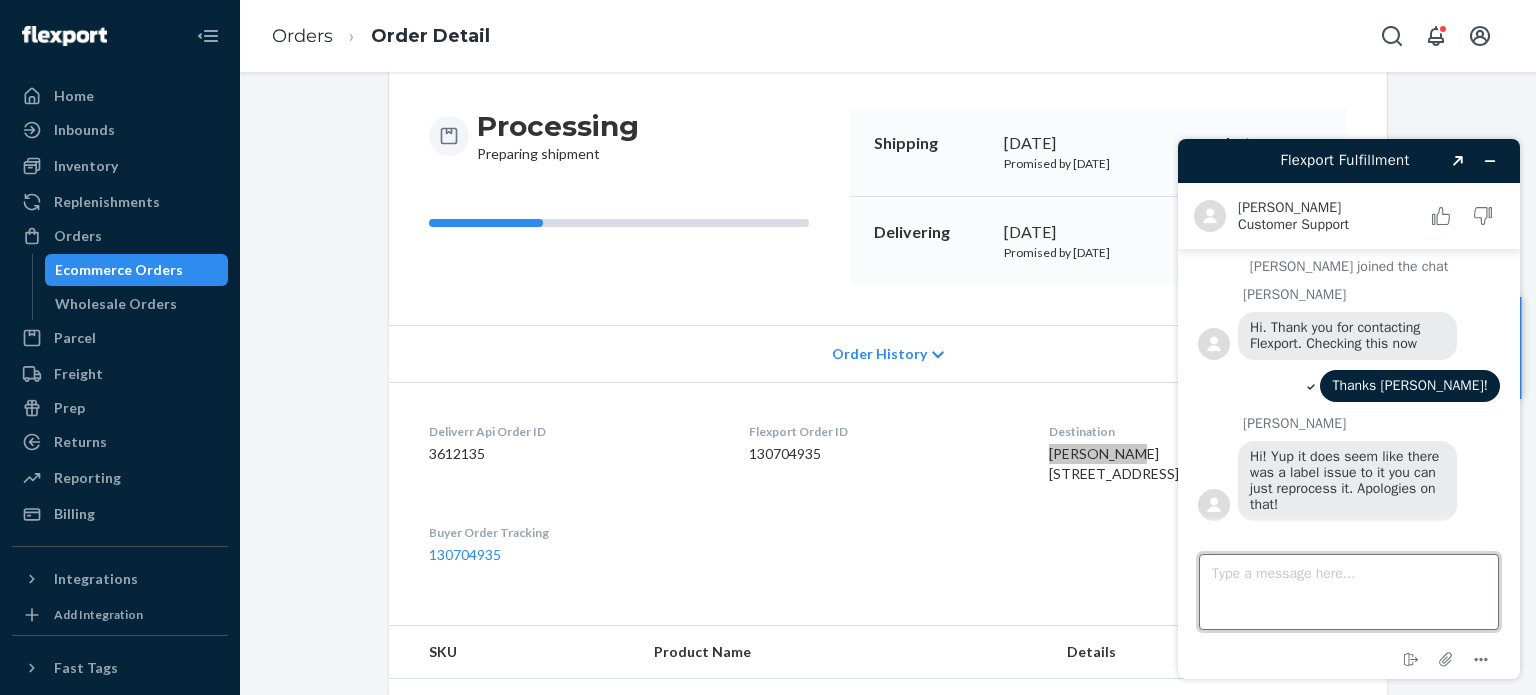 scroll, scrollTop: 0, scrollLeft: 0, axis: both 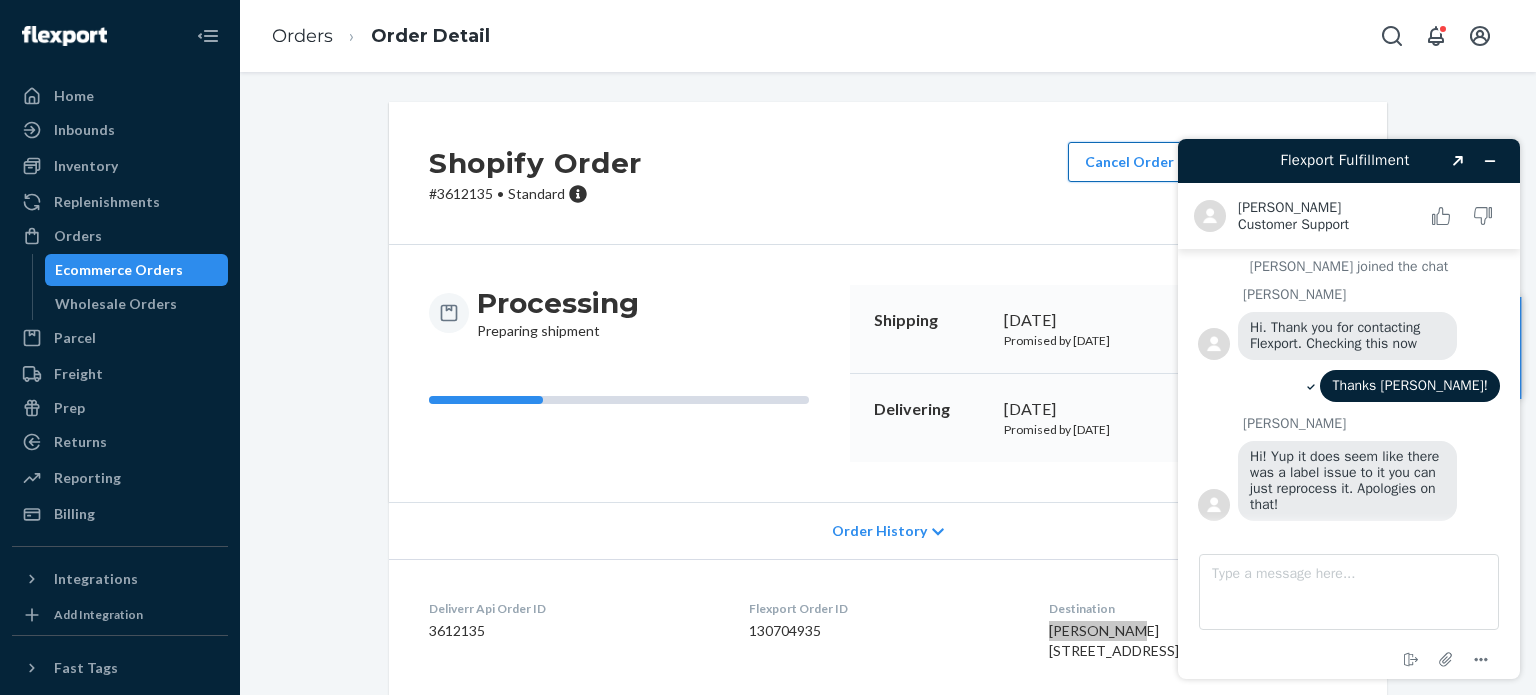 click on "Cancel Order" at bounding box center [1129, 162] 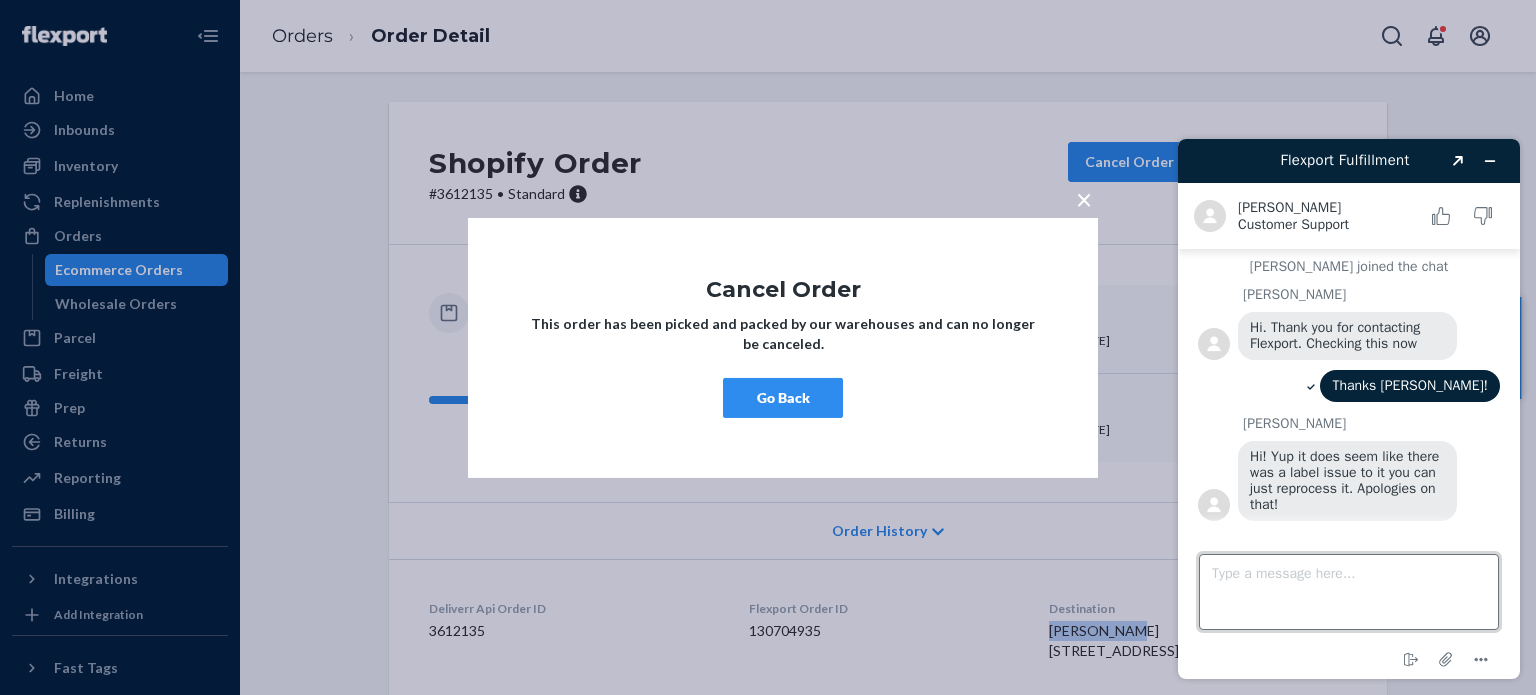 click on "Type a message here..." at bounding box center [1349, 592] 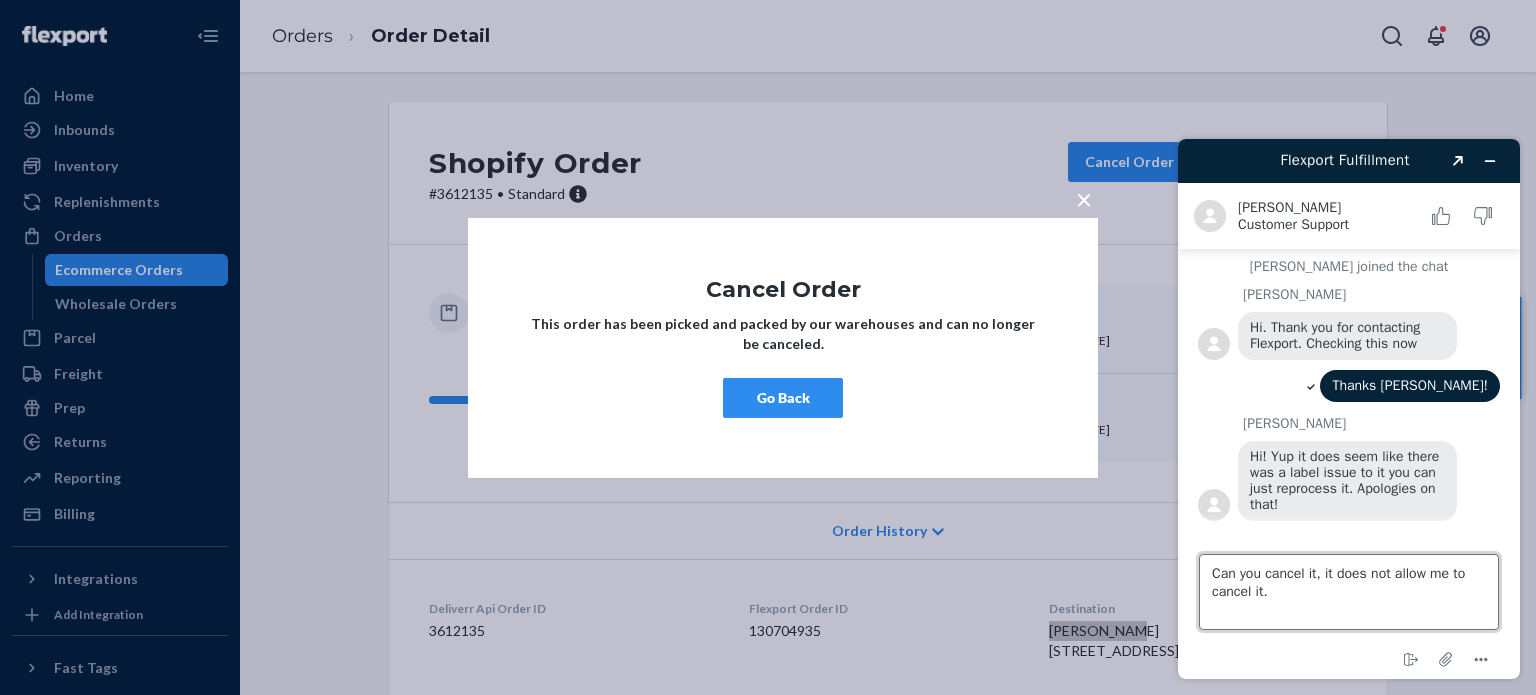 click on "Can you cancel it, it does not allow me to cancel it." at bounding box center [1349, 592] 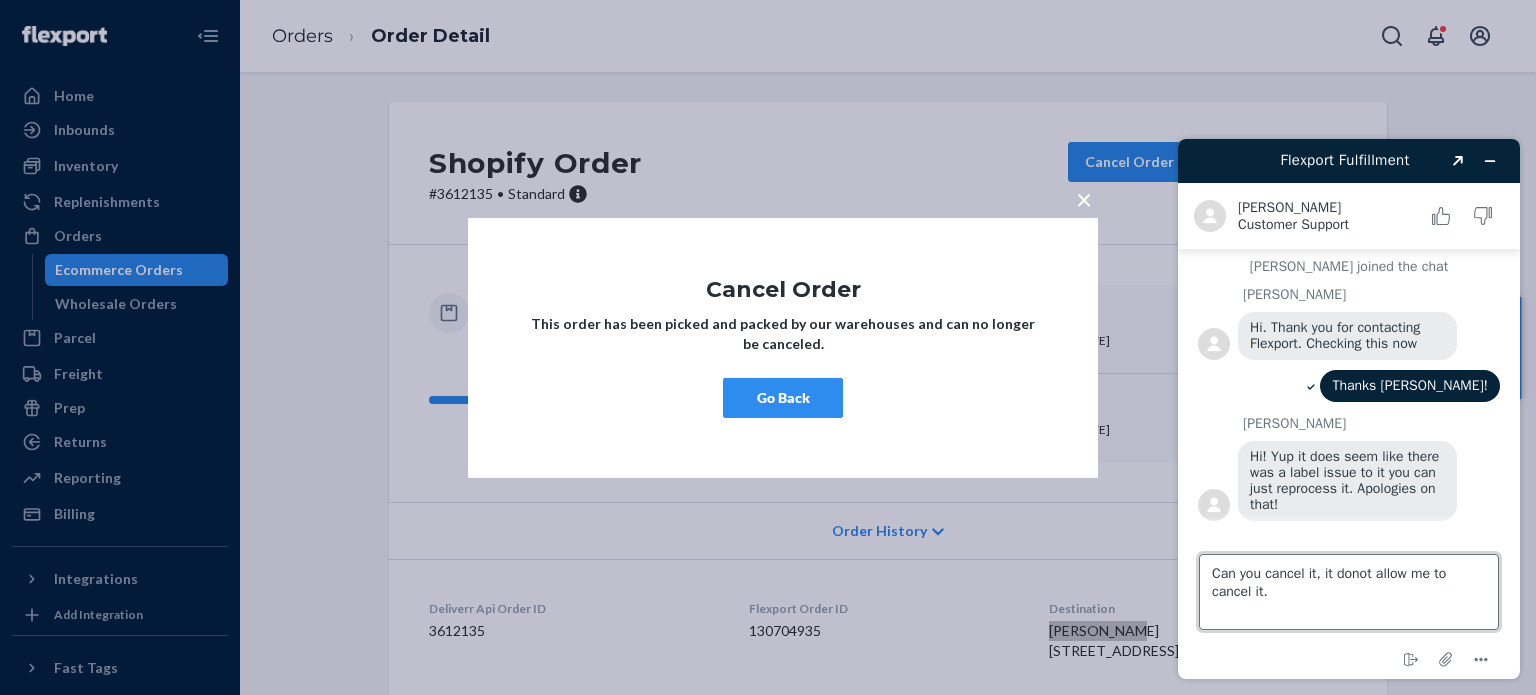 type on "Can you cancel it, it do not allow me to cancel it." 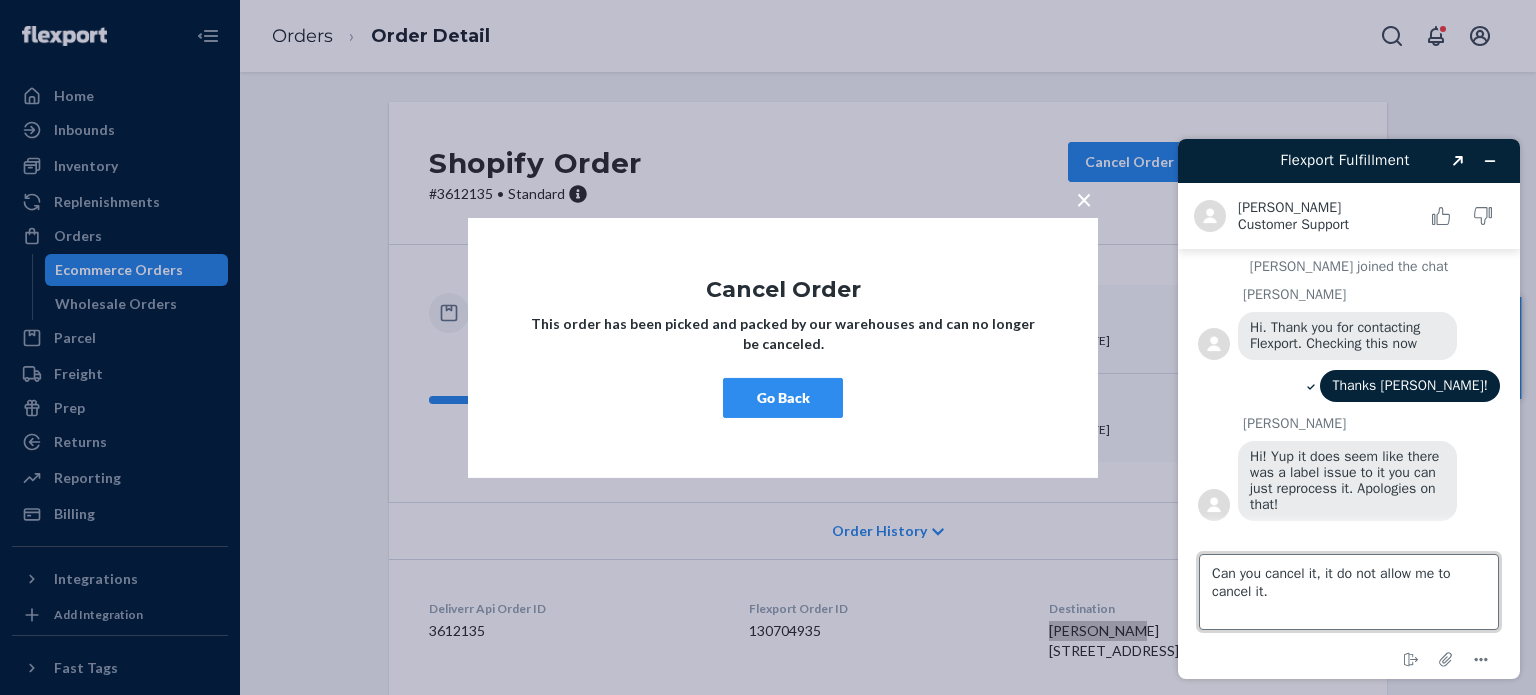 click on "Can you cancel it, it do not allow me to cancel it." at bounding box center [1349, 592] 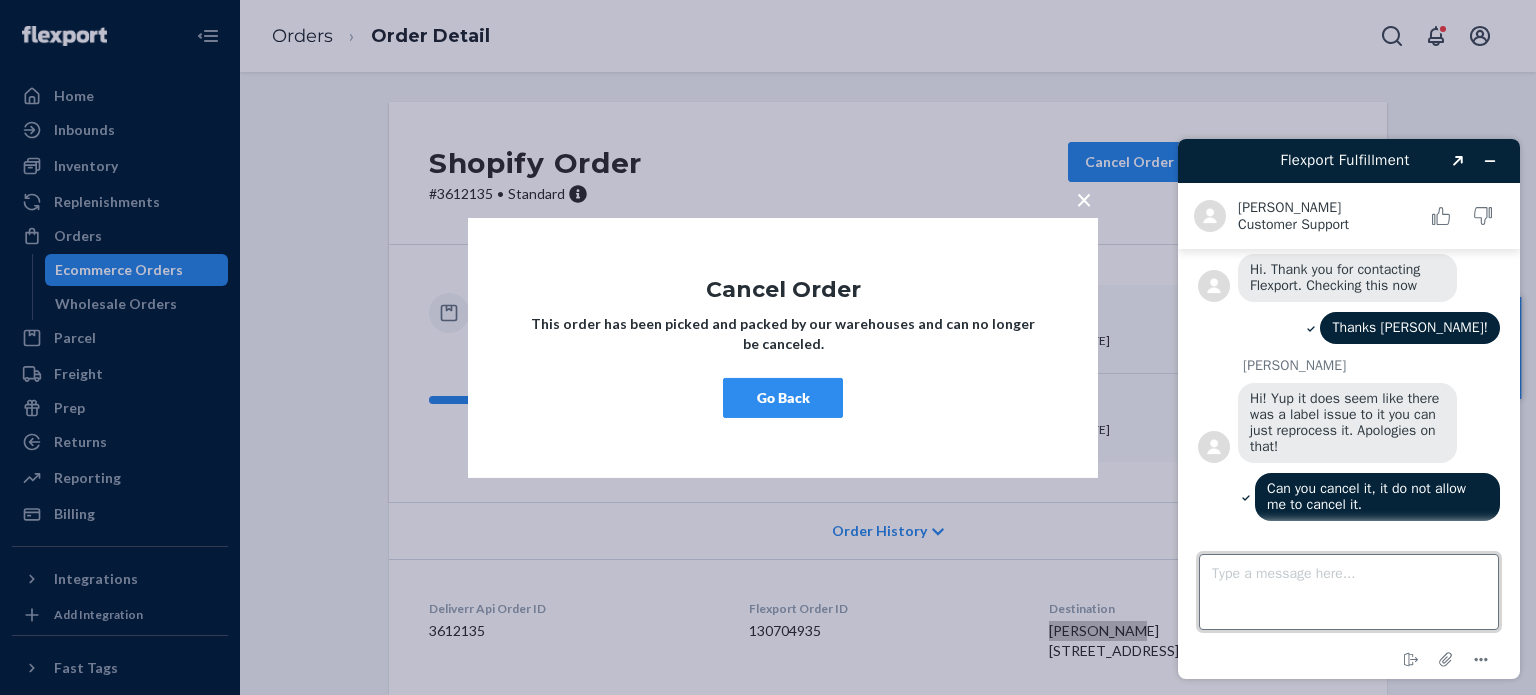 scroll, scrollTop: 198, scrollLeft: 0, axis: vertical 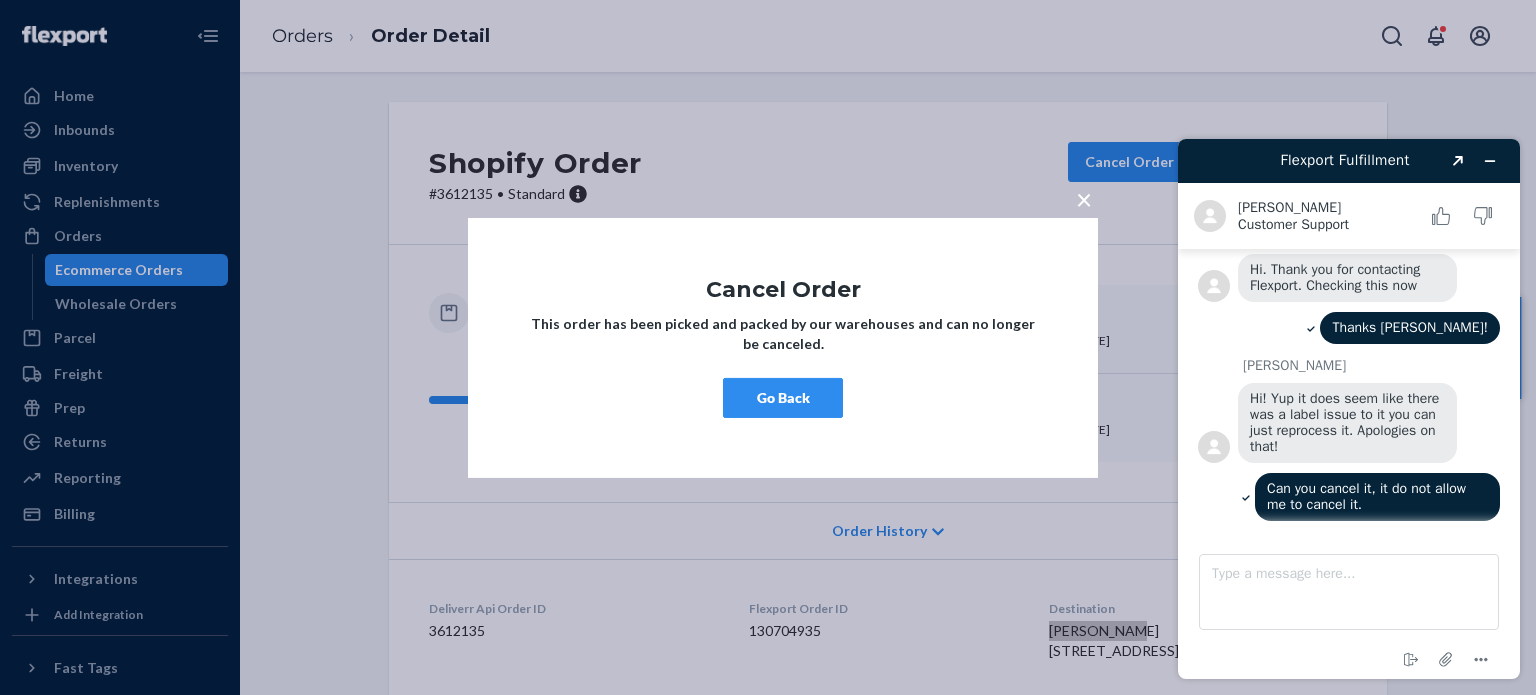 click on "Kindly check Order 3612135 under [PERSON_NAME]. It's still not fulfilled. Do I need to cancel and create a manual order?
Chat started [PERSON_NAME] joined the chat [PERSON_NAME] Hi. Thank you for contacting Flexport. Checking this now Thanks [PERSON_NAME]! [PERSON_NAME] Hi! Yup it does seem like there was a label issue to it you can just reprocess it. Apologies on that! Can you cancel it, it do not allow me to cancel it." at bounding box center [1349, 304] 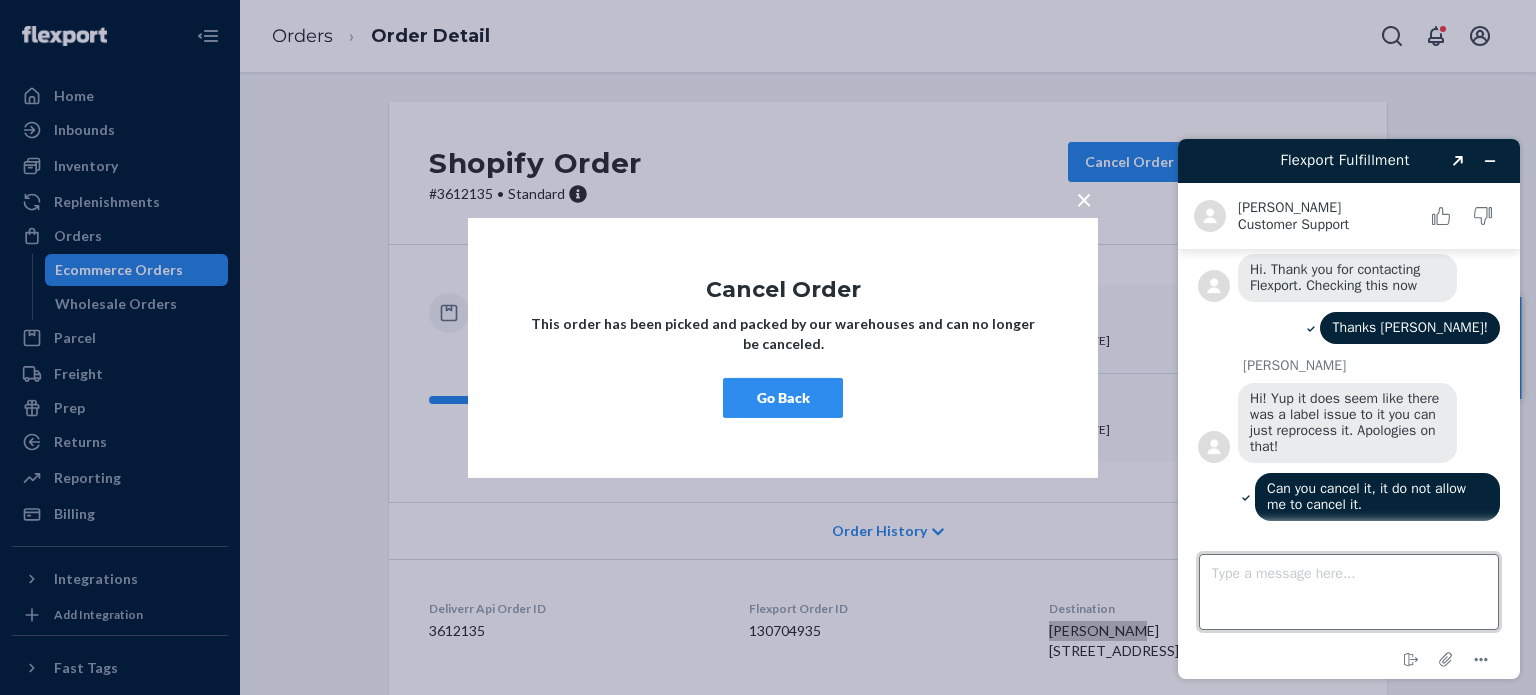 click on "Type a message here..." at bounding box center [1349, 592] 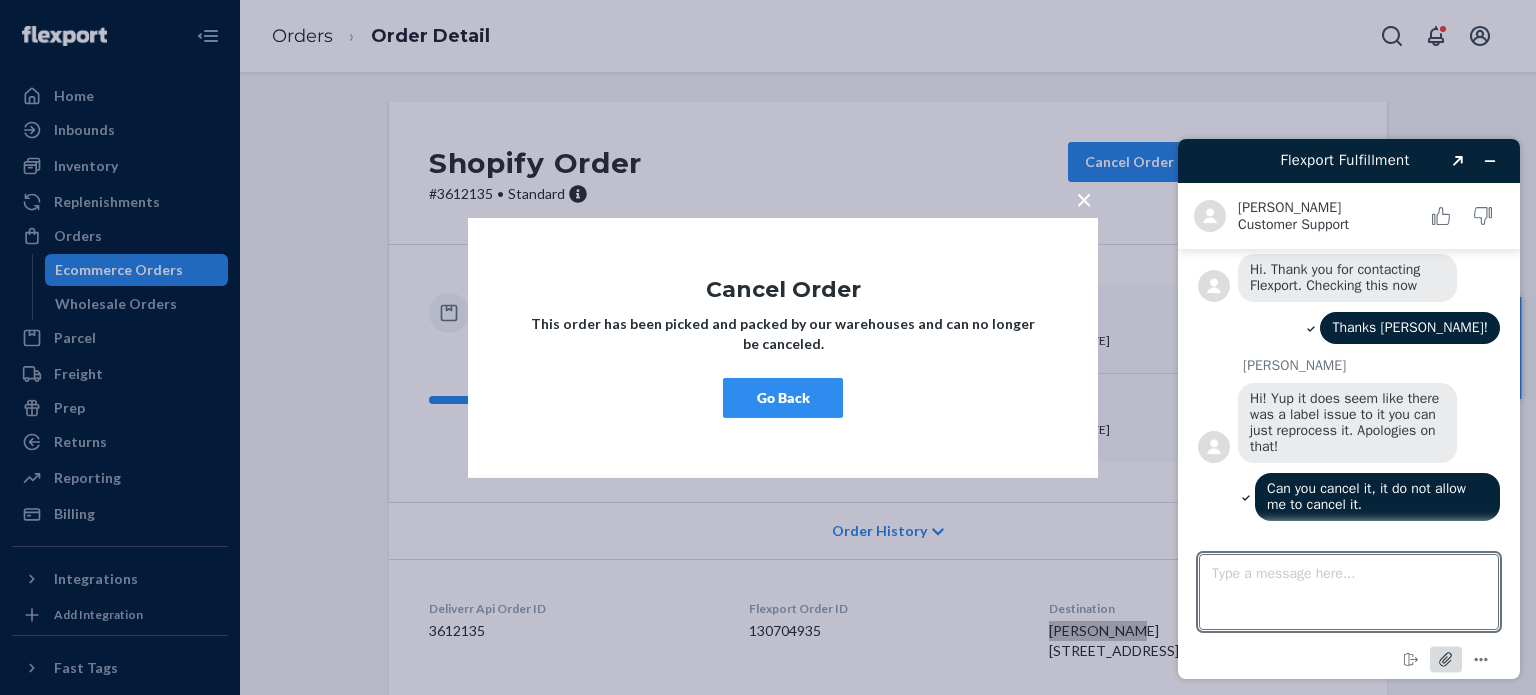 click 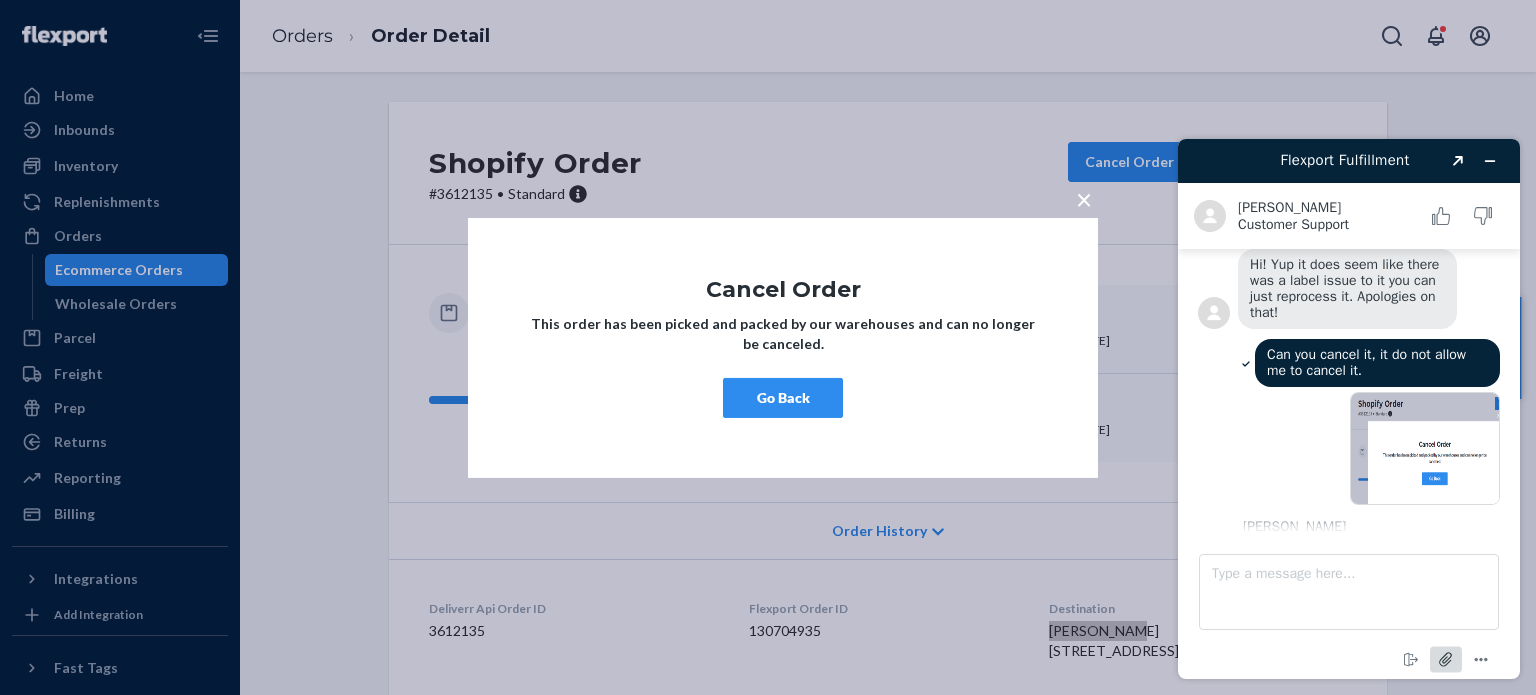 scroll, scrollTop: 388, scrollLeft: 0, axis: vertical 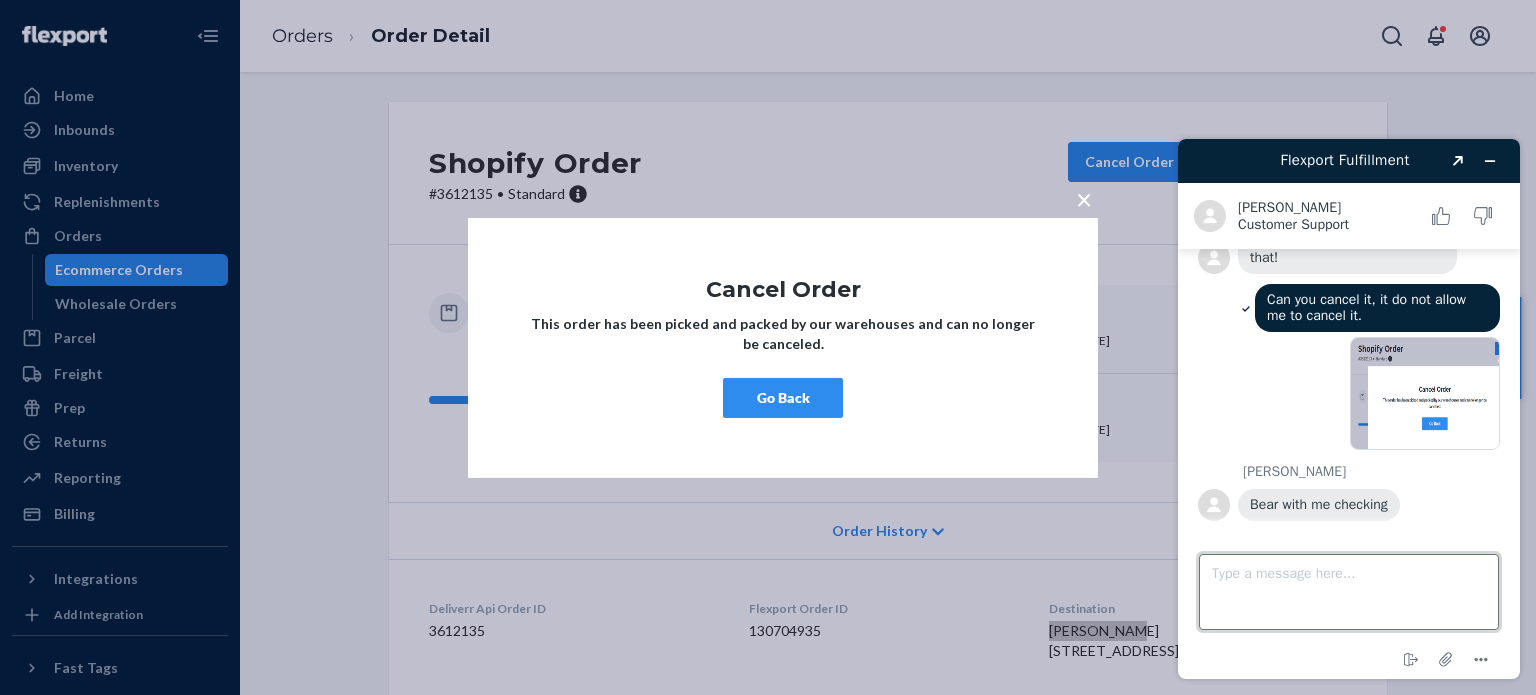 click on "Type a message here..." at bounding box center (1349, 592) 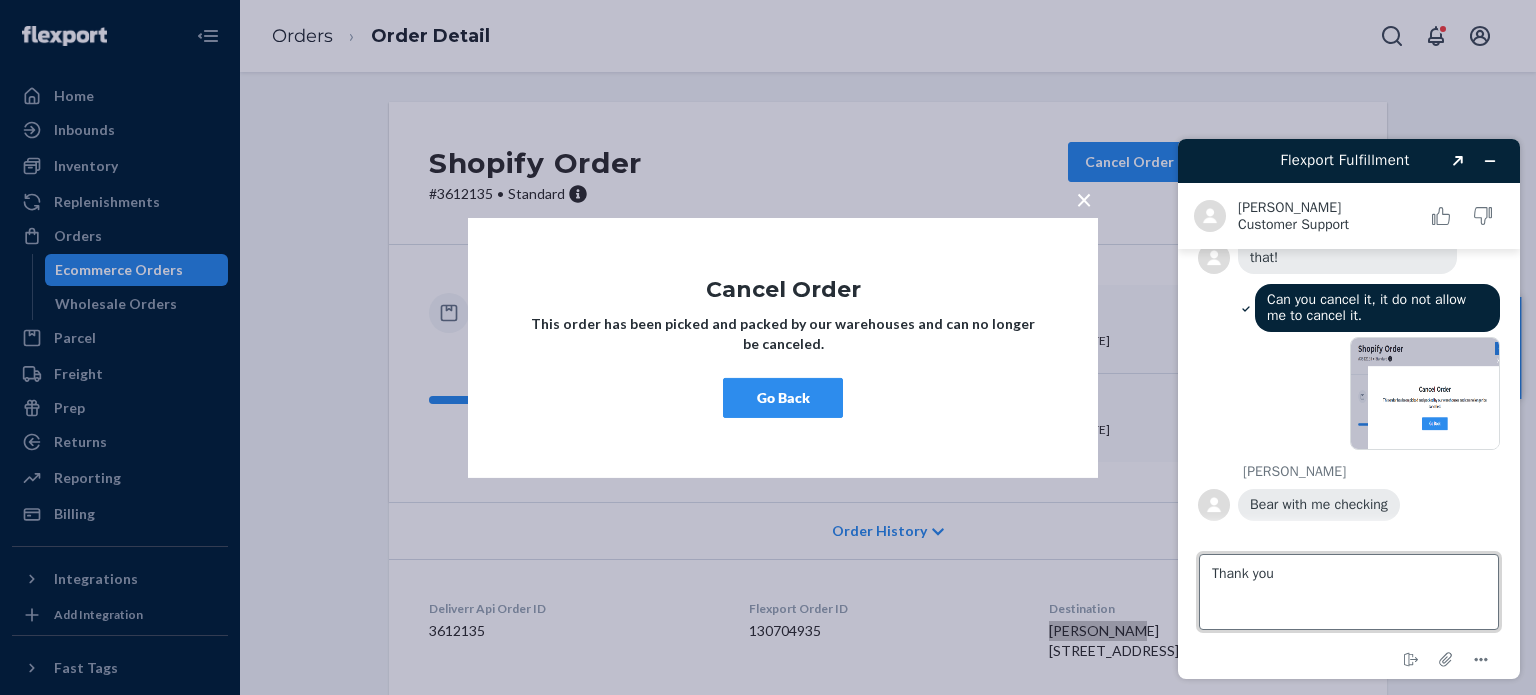 type on "Thank you!" 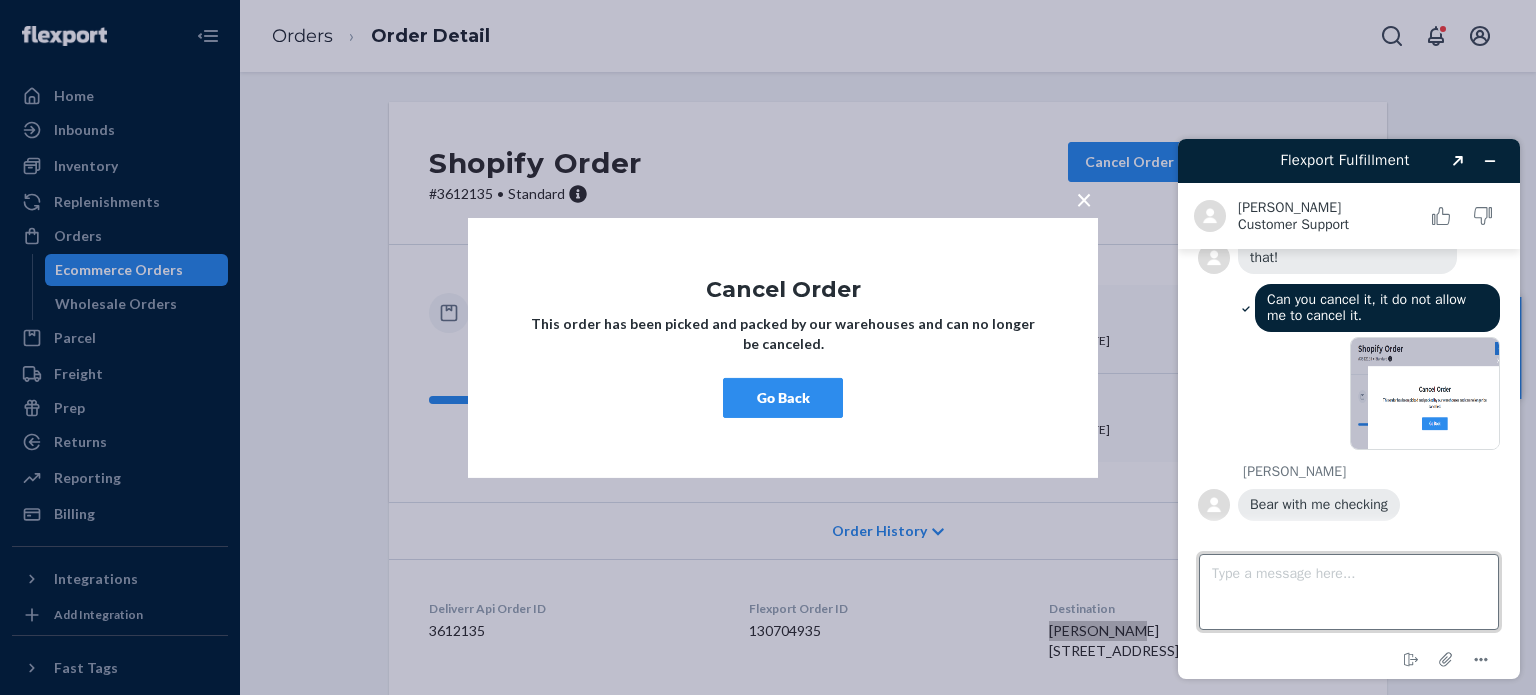 scroll, scrollTop: 430, scrollLeft: 0, axis: vertical 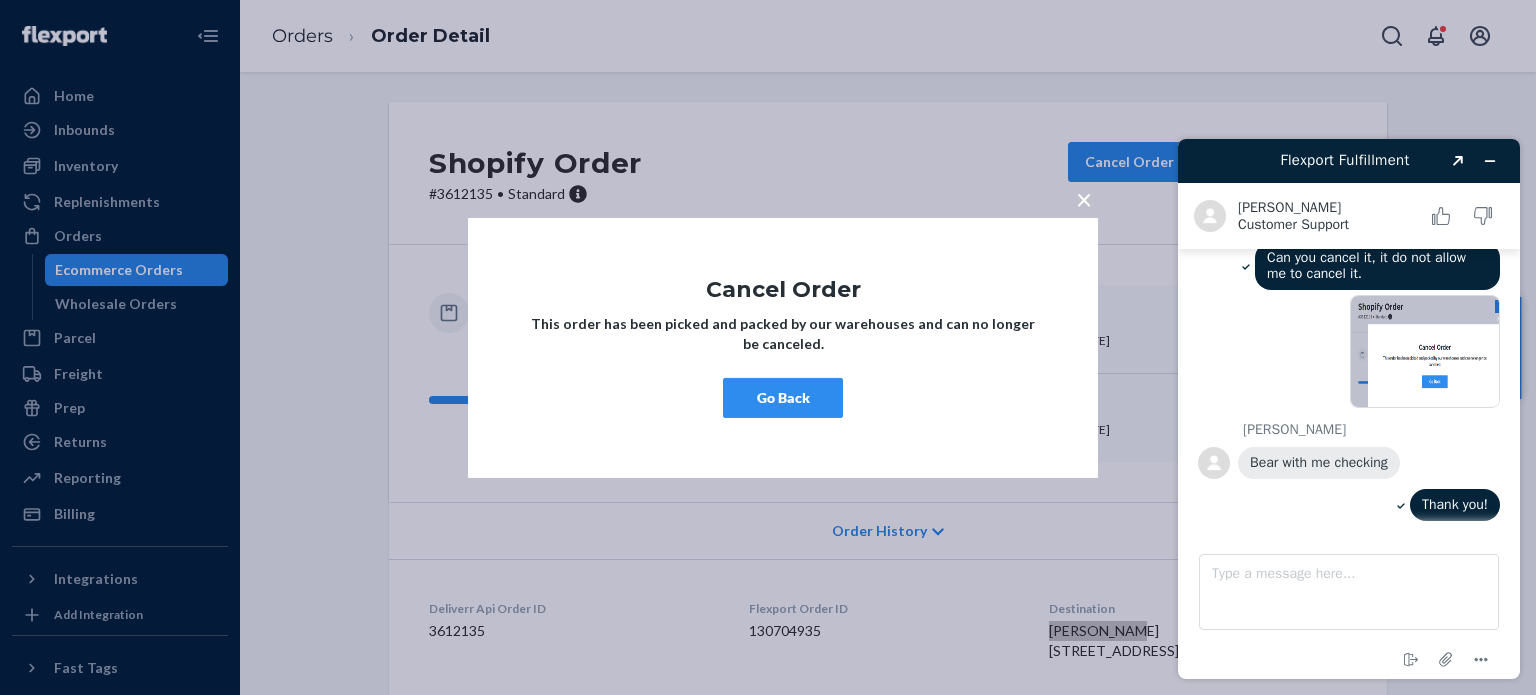 click at bounding box center [1349, 354] 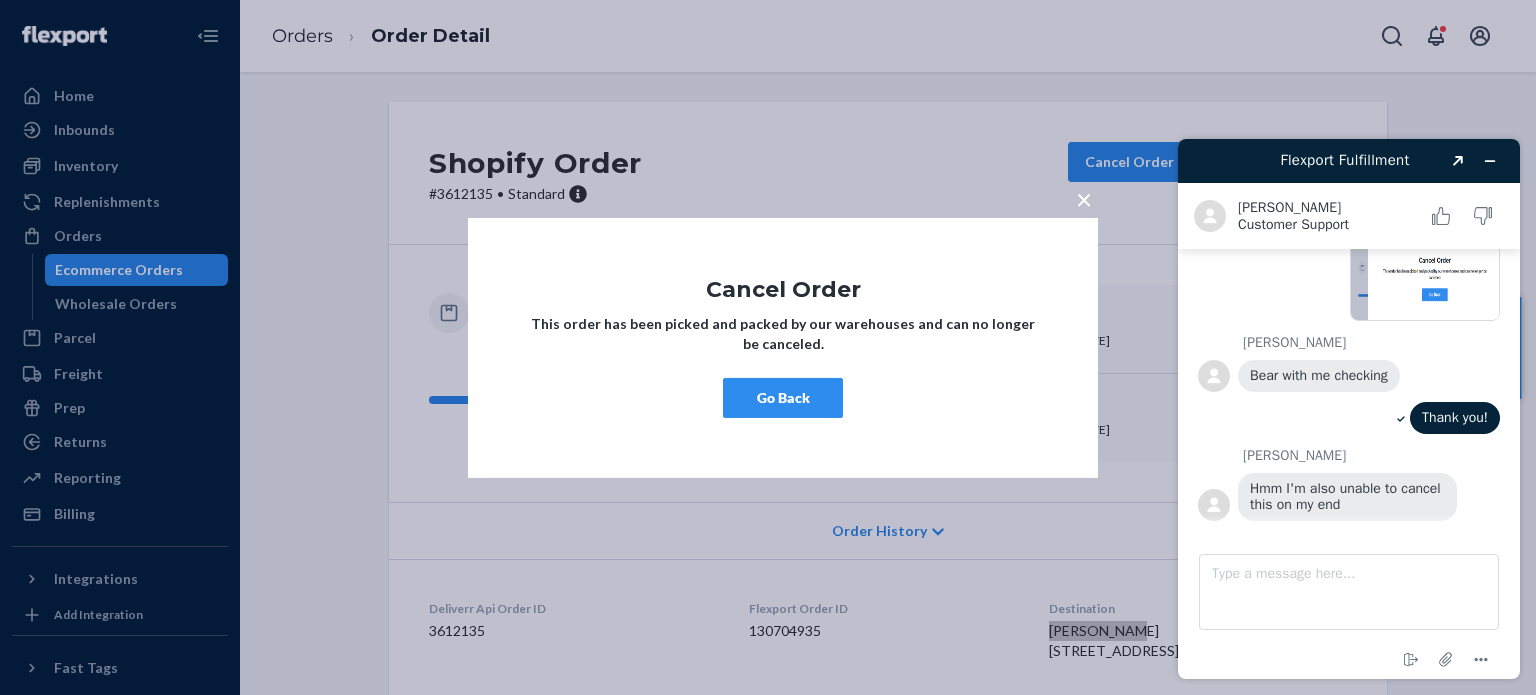 scroll, scrollTop: 523, scrollLeft: 0, axis: vertical 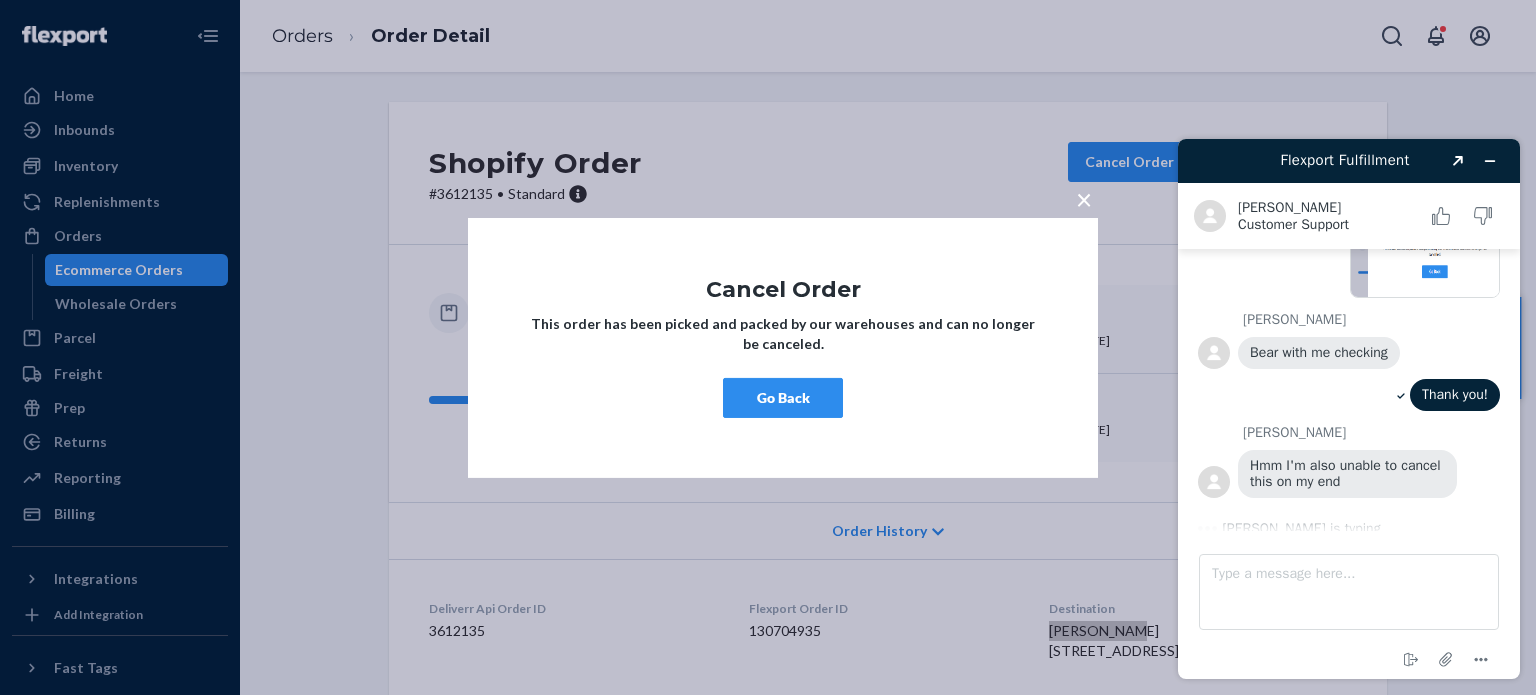 click on "[PERSON_NAME]" at bounding box center [1371, 433] 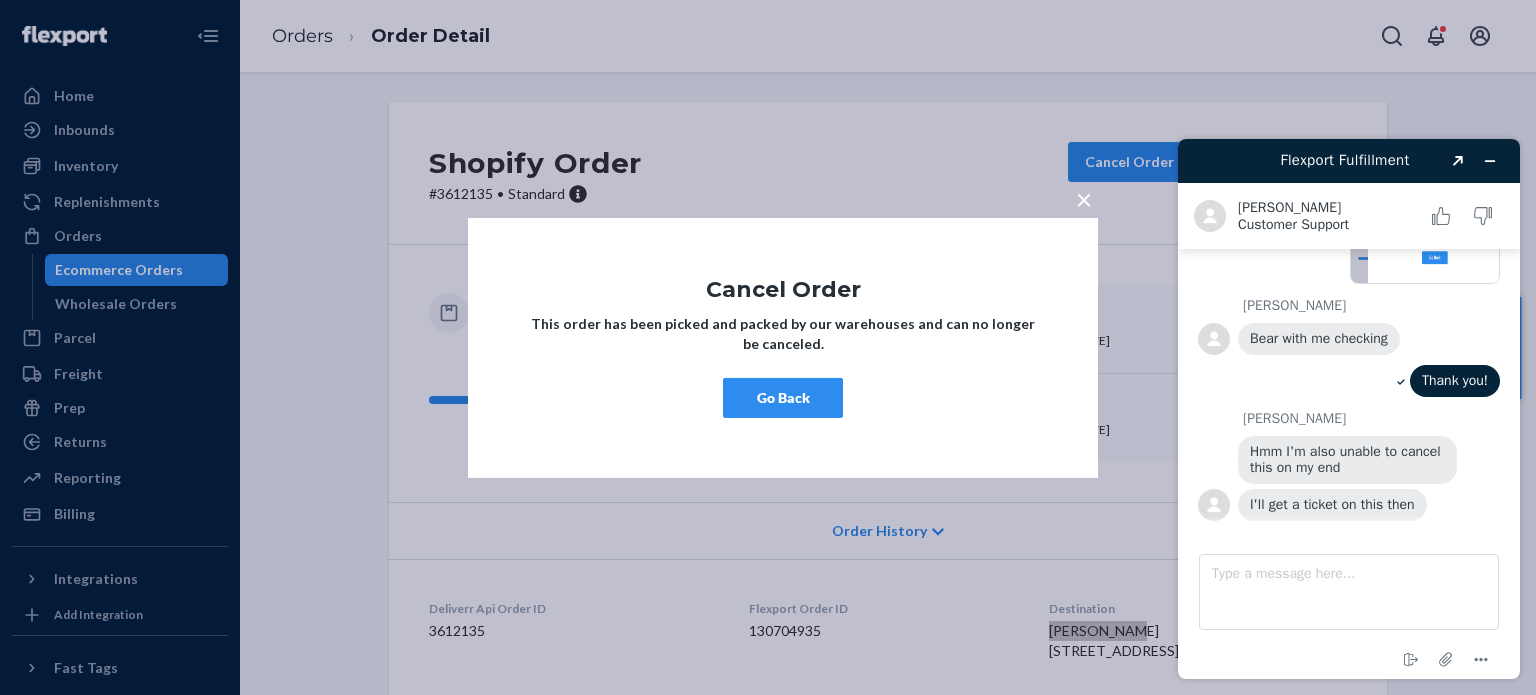 scroll, scrollTop: 559, scrollLeft: 0, axis: vertical 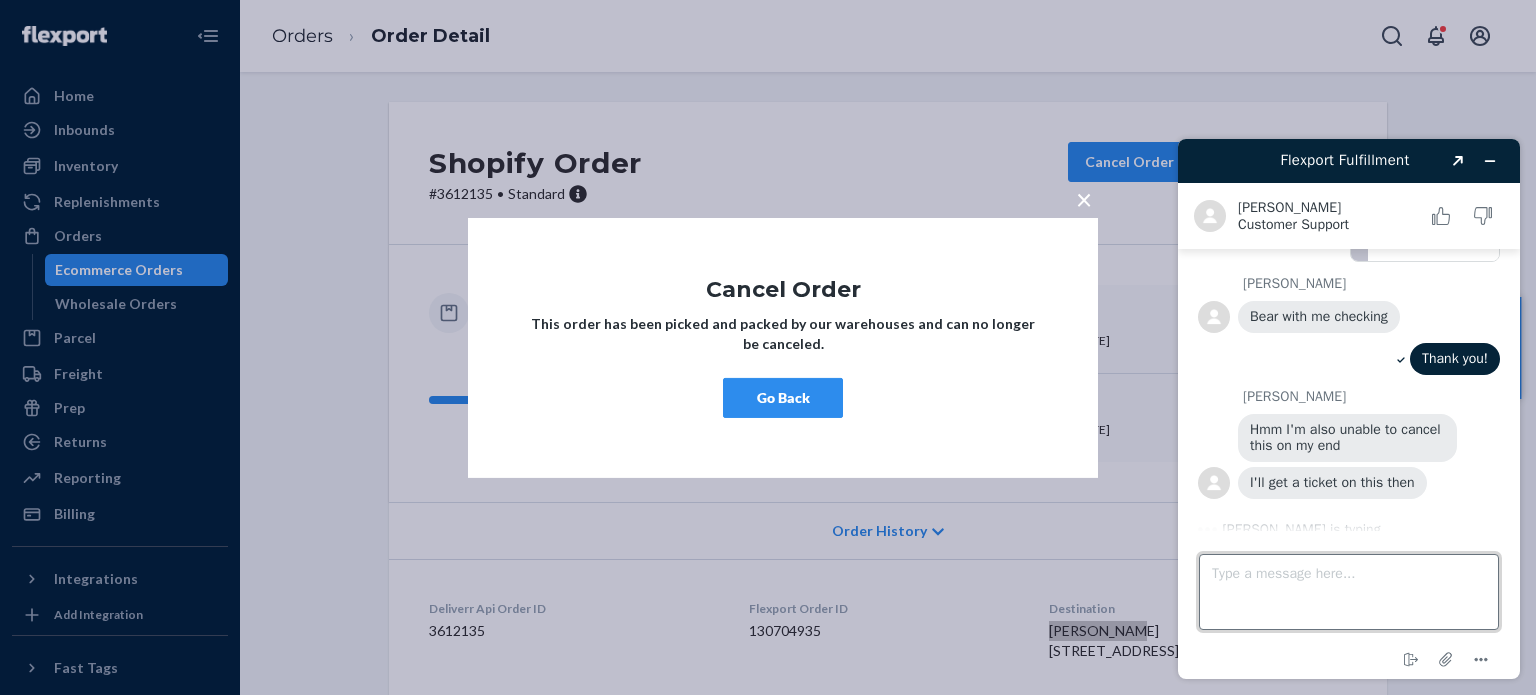 click on "Type a message here..." at bounding box center (1349, 592) 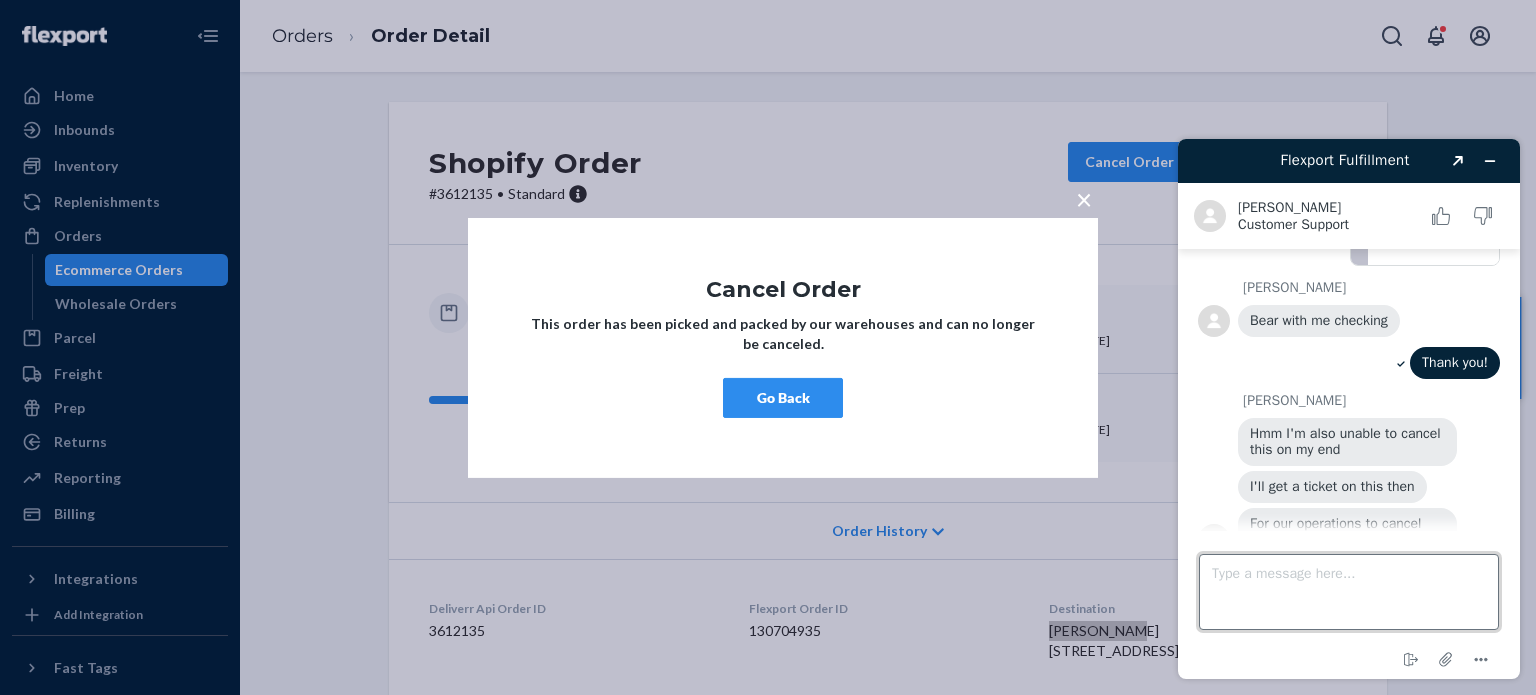 scroll, scrollTop: 608, scrollLeft: 0, axis: vertical 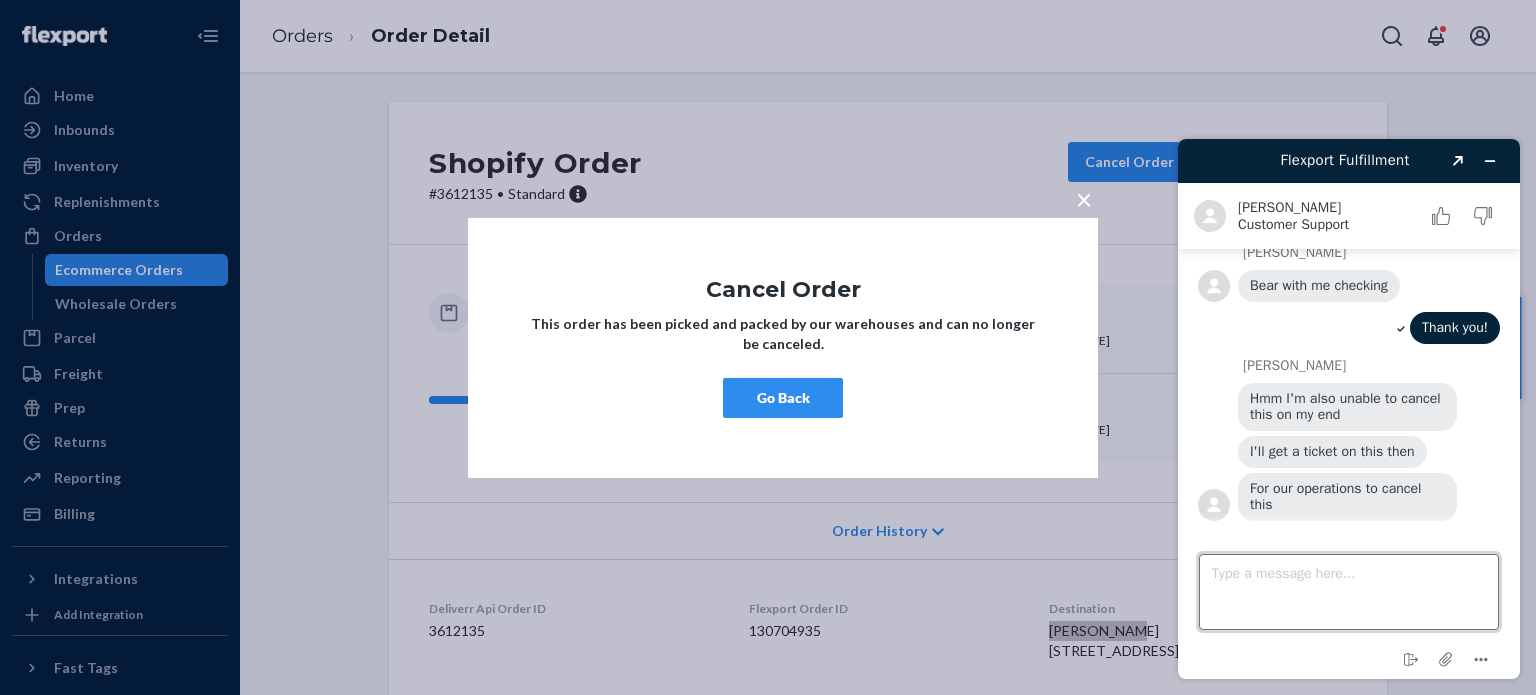 type on "D" 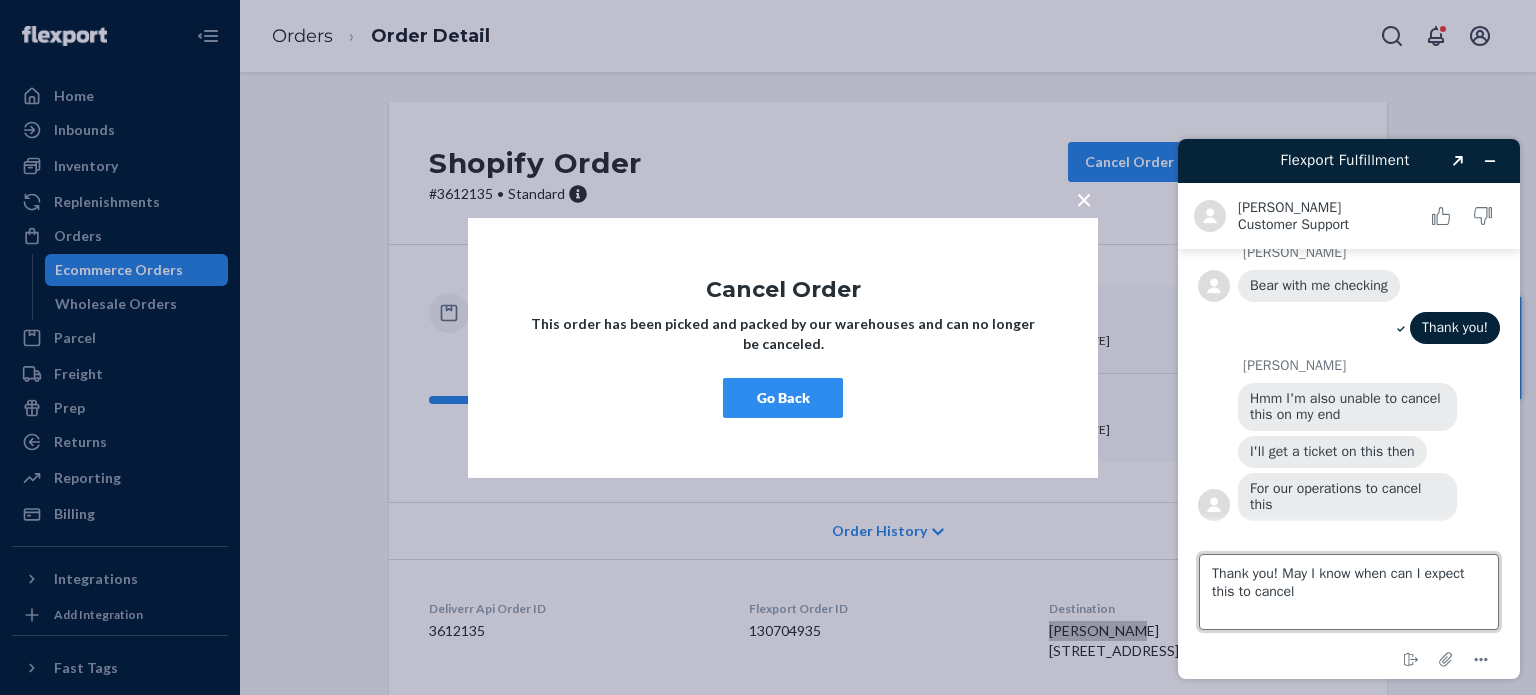 type on "Thank you! May I know when can I expect this to cancel?" 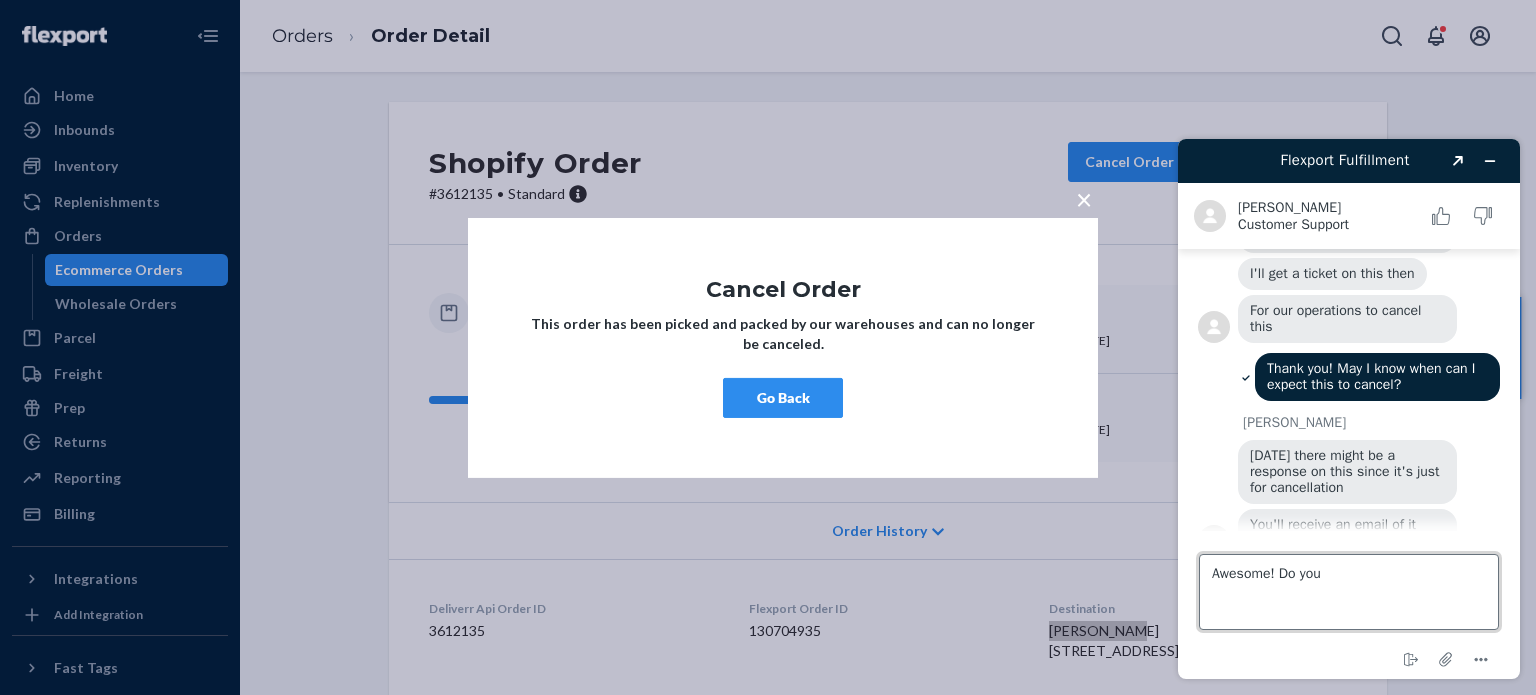 scroll, scrollTop: 822, scrollLeft: 0, axis: vertical 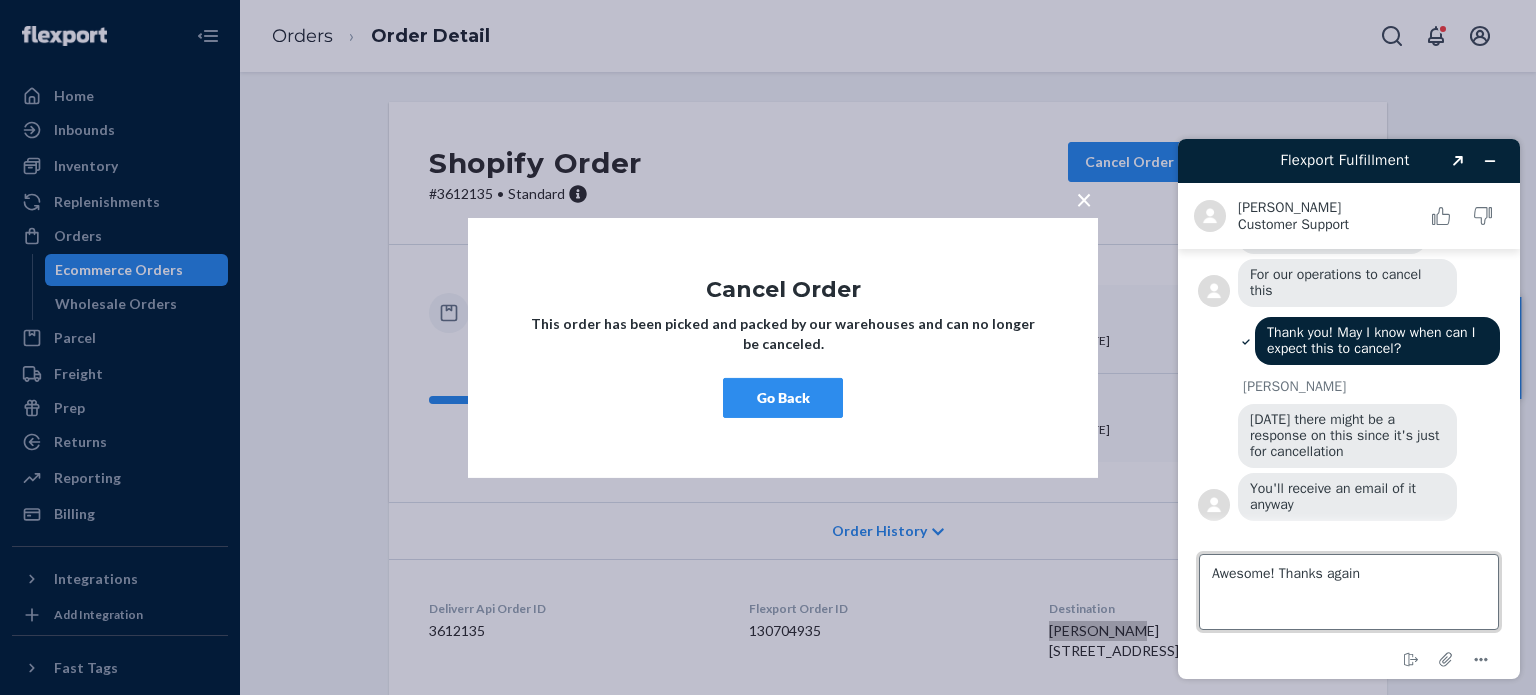 type on "Awesome! Thanks again!" 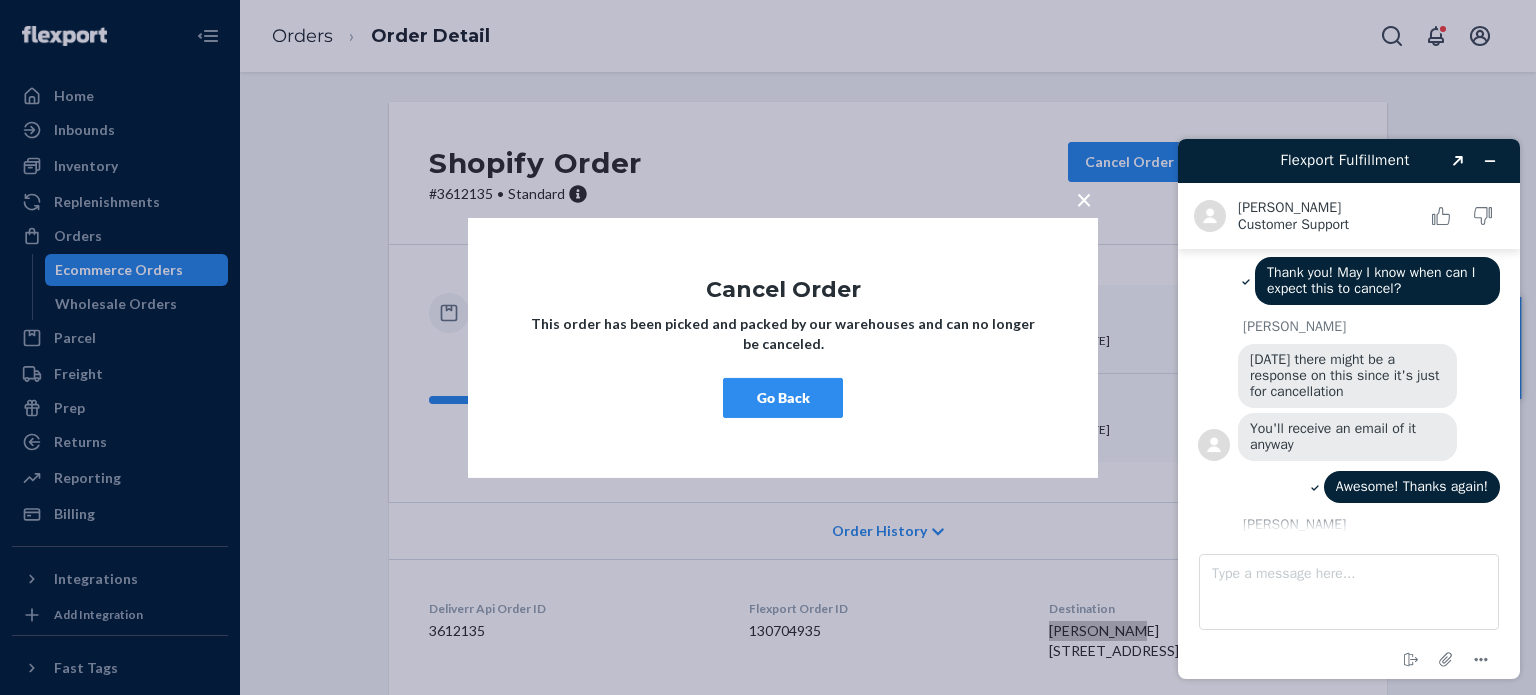scroll, scrollTop: 999, scrollLeft: 0, axis: vertical 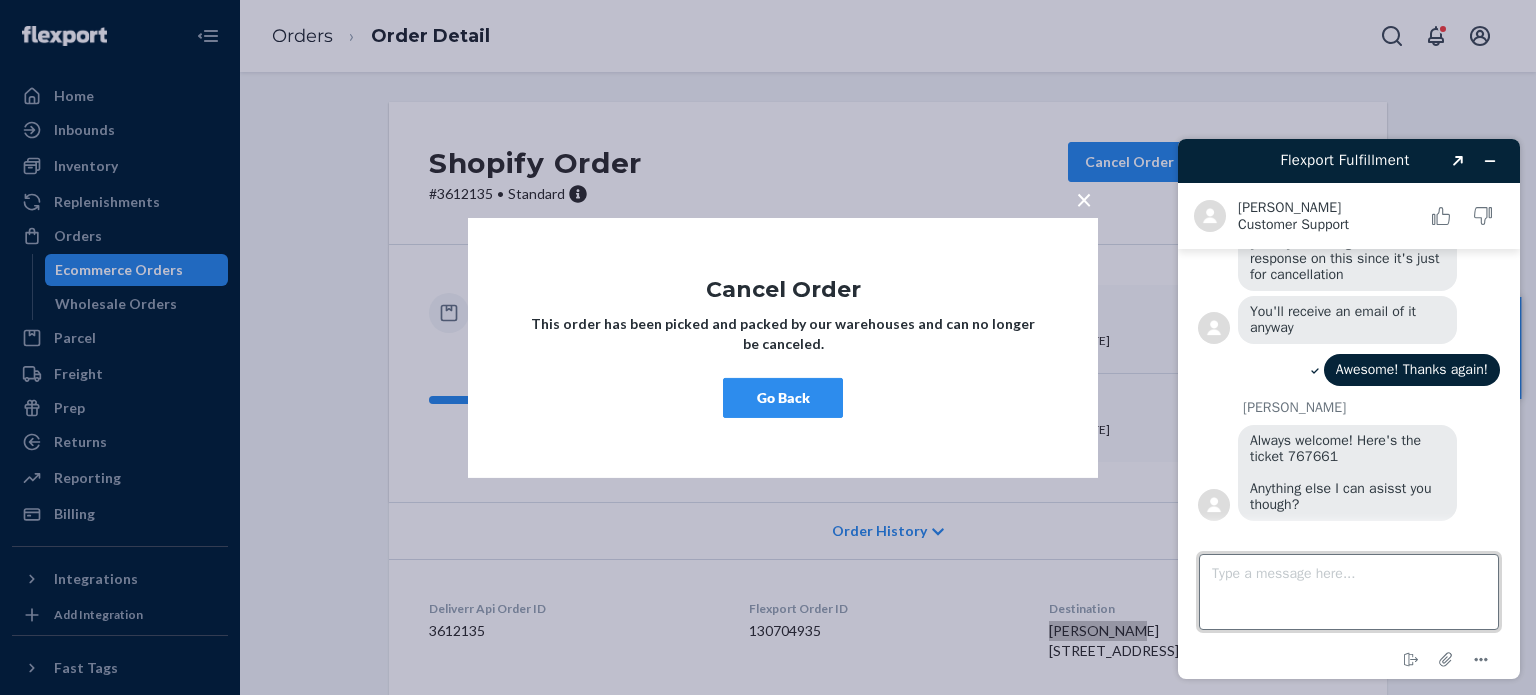 click on "Type a message here..." at bounding box center (1349, 592) 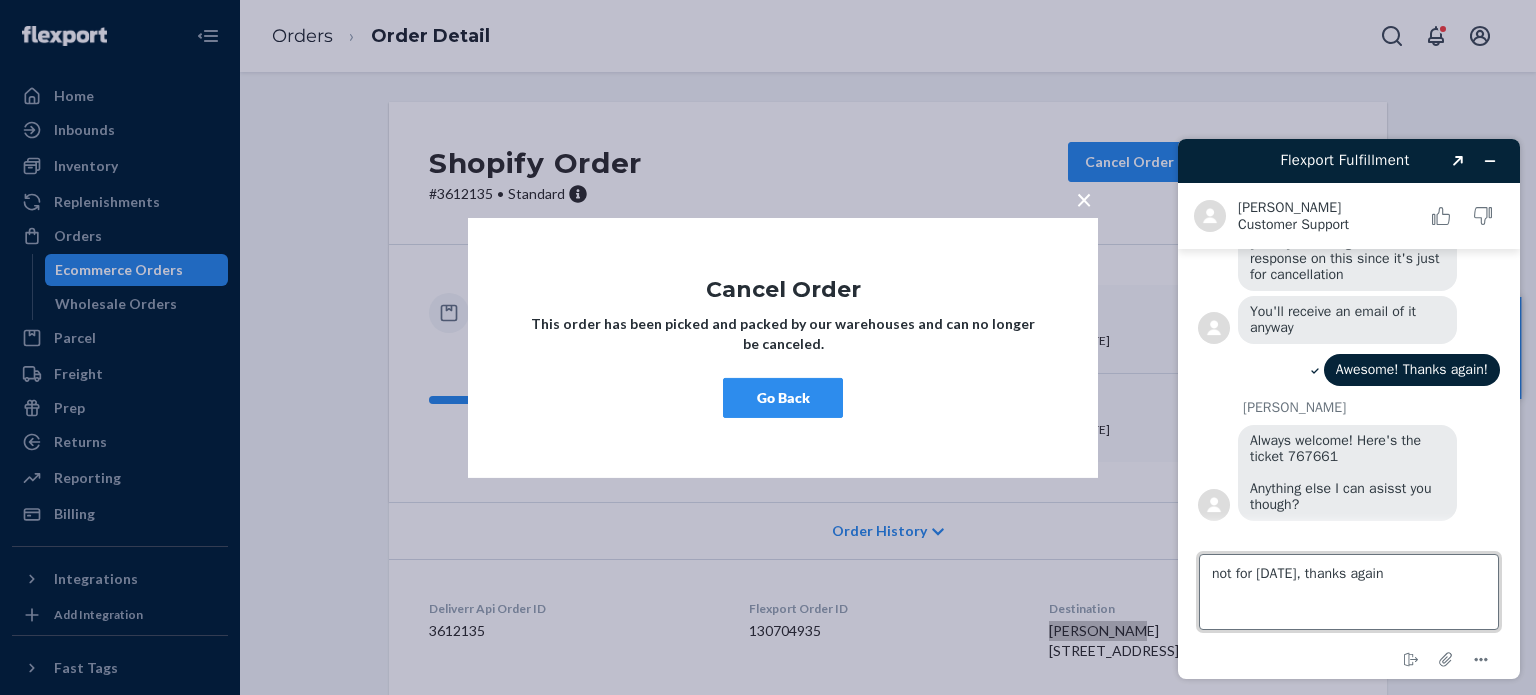 type on "not for [DATE], thanks again!" 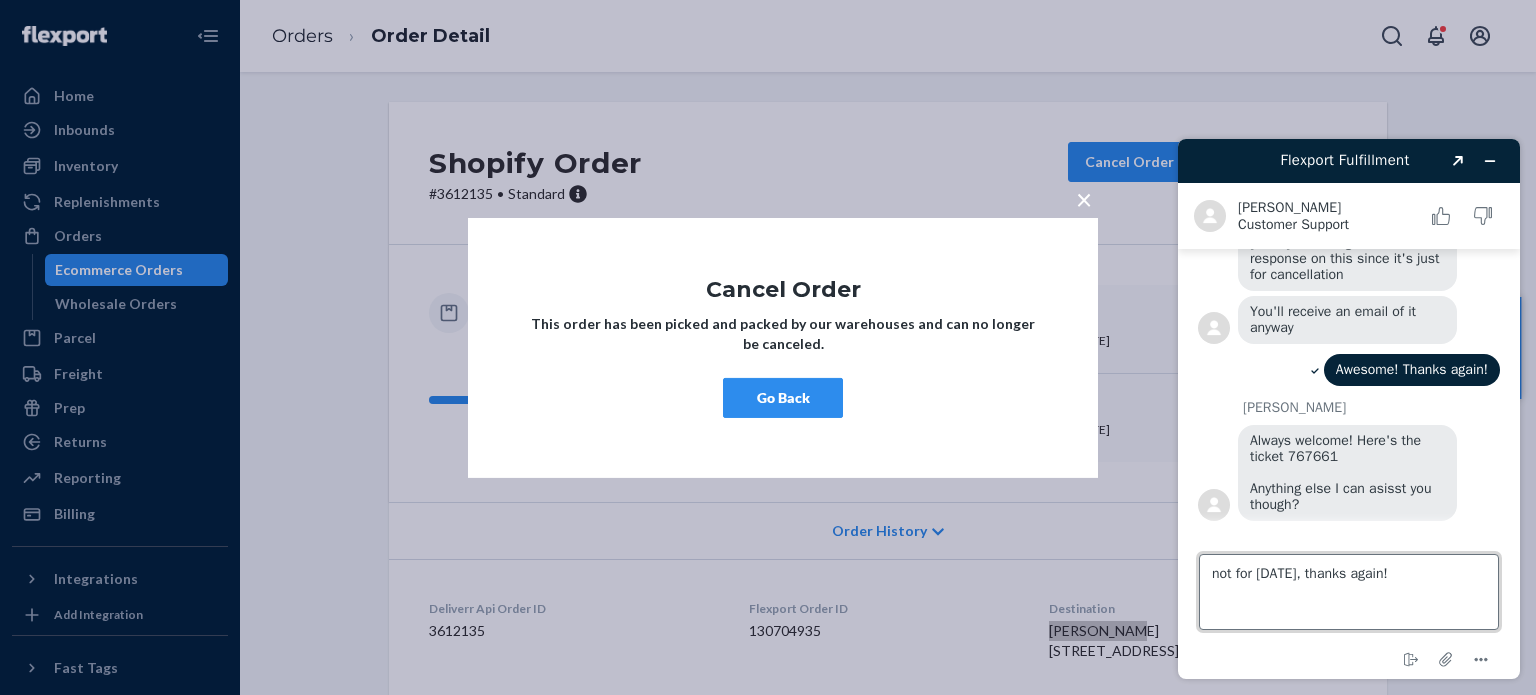 type 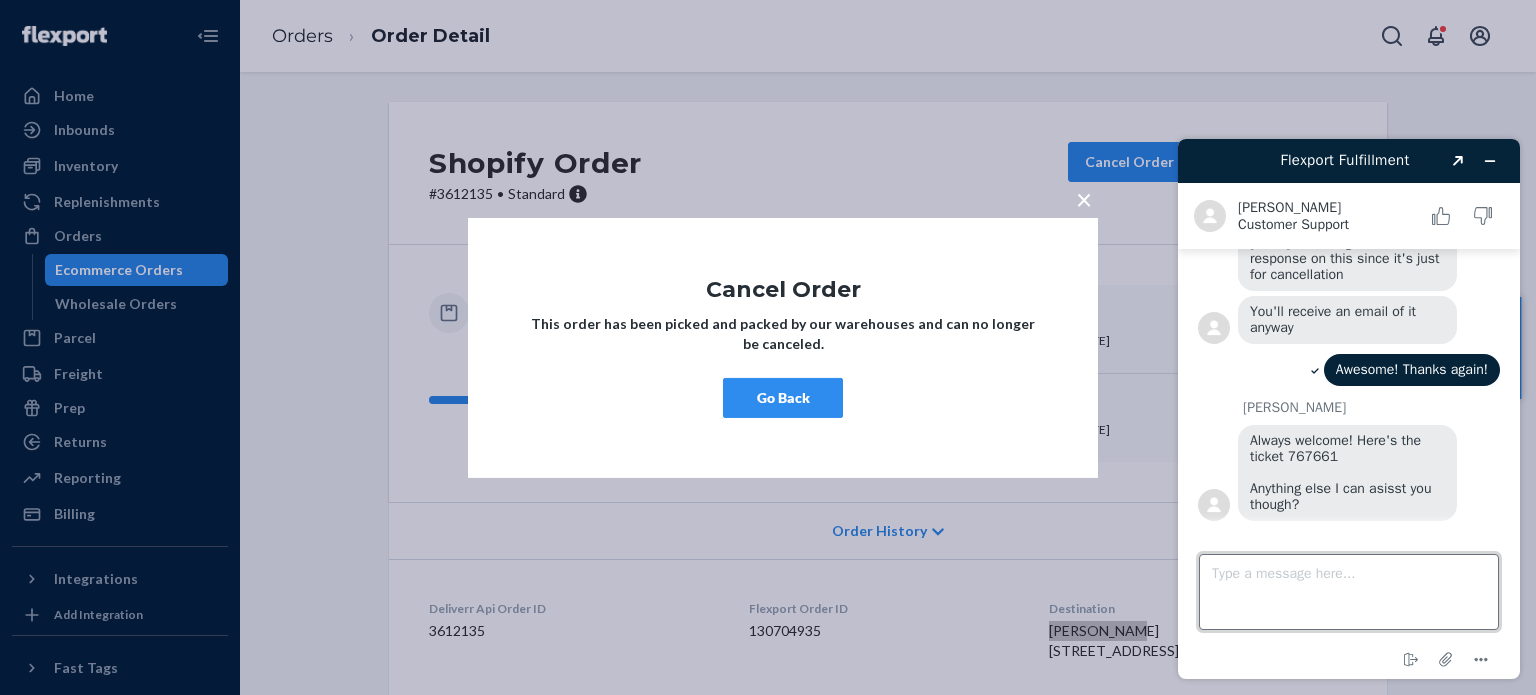scroll, scrollTop: 1041, scrollLeft: 0, axis: vertical 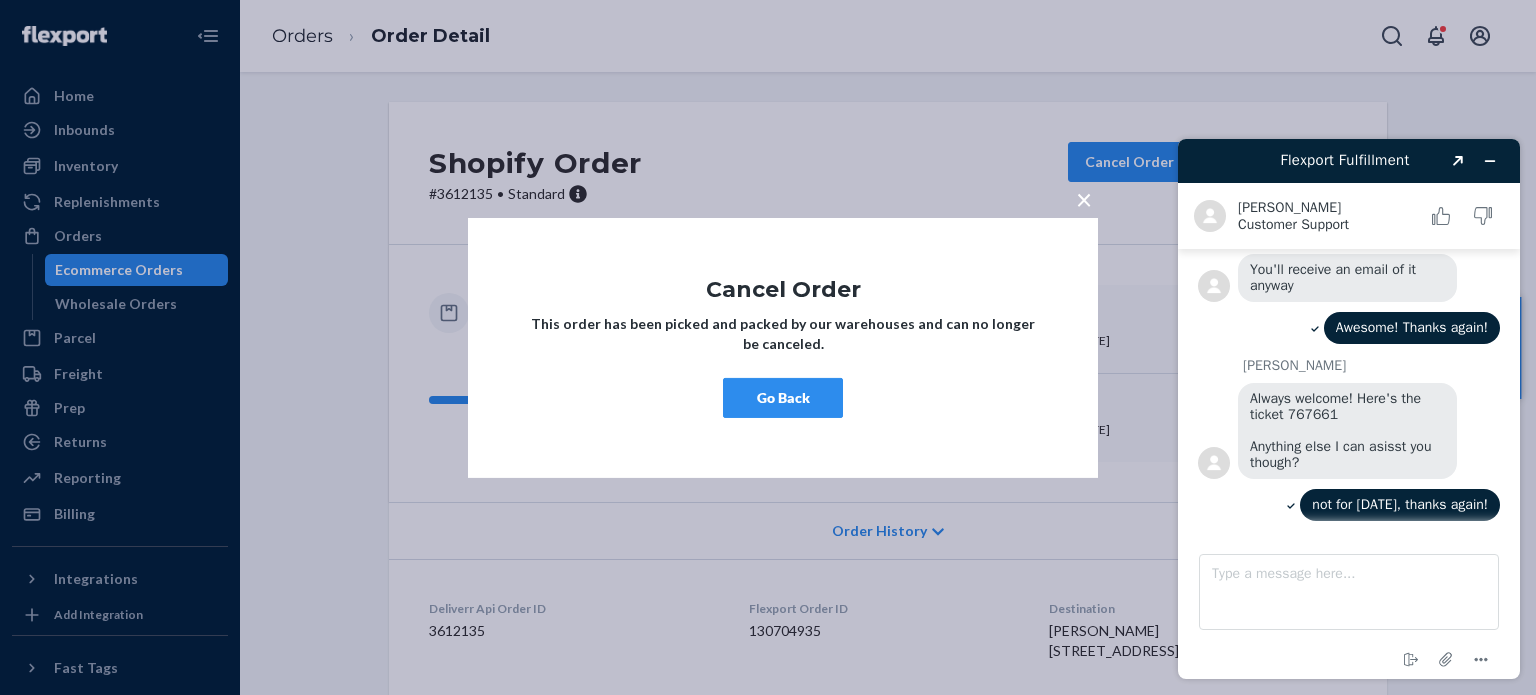 click on "× Cancel Order This order has been picked and packed by our warehouses and can no longer be canceled. Go Back" at bounding box center [783, 347] 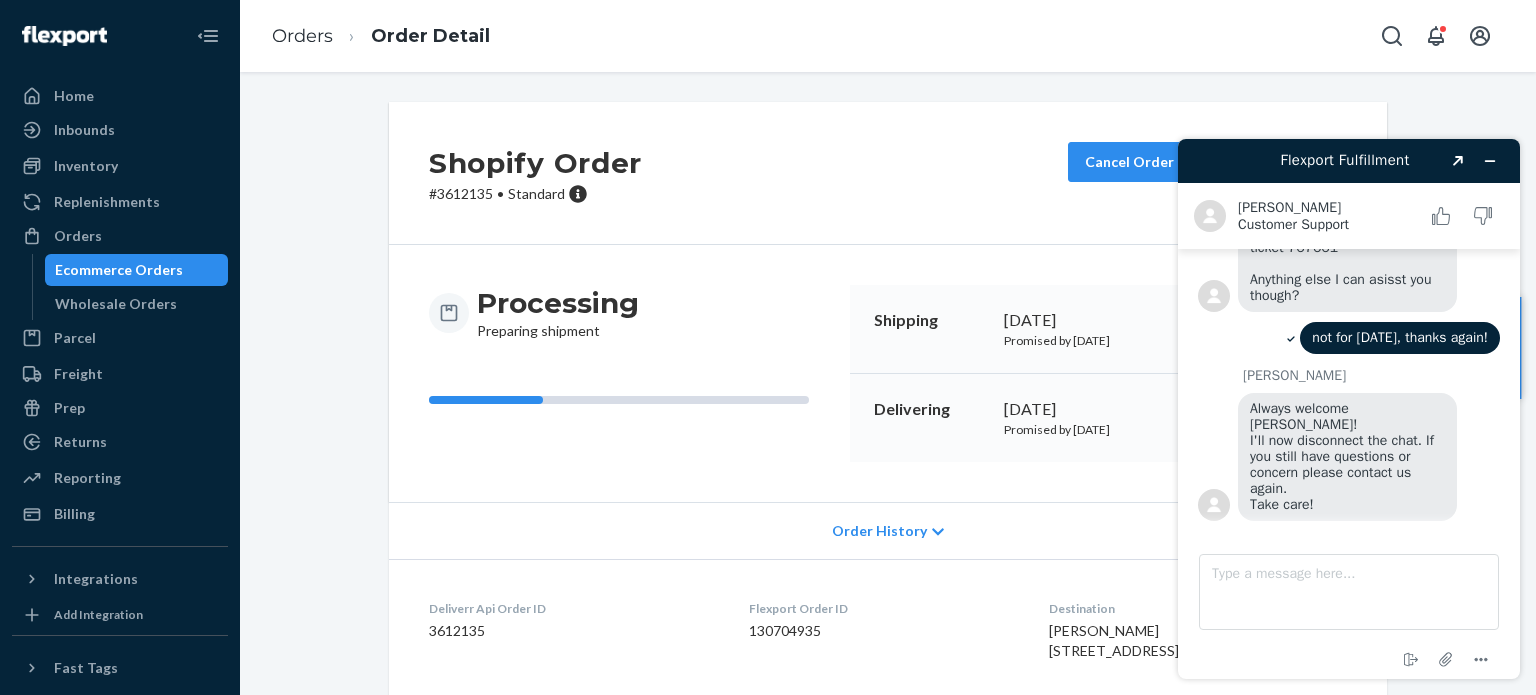 scroll, scrollTop: 1192, scrollLeft: 0, axis: vertical 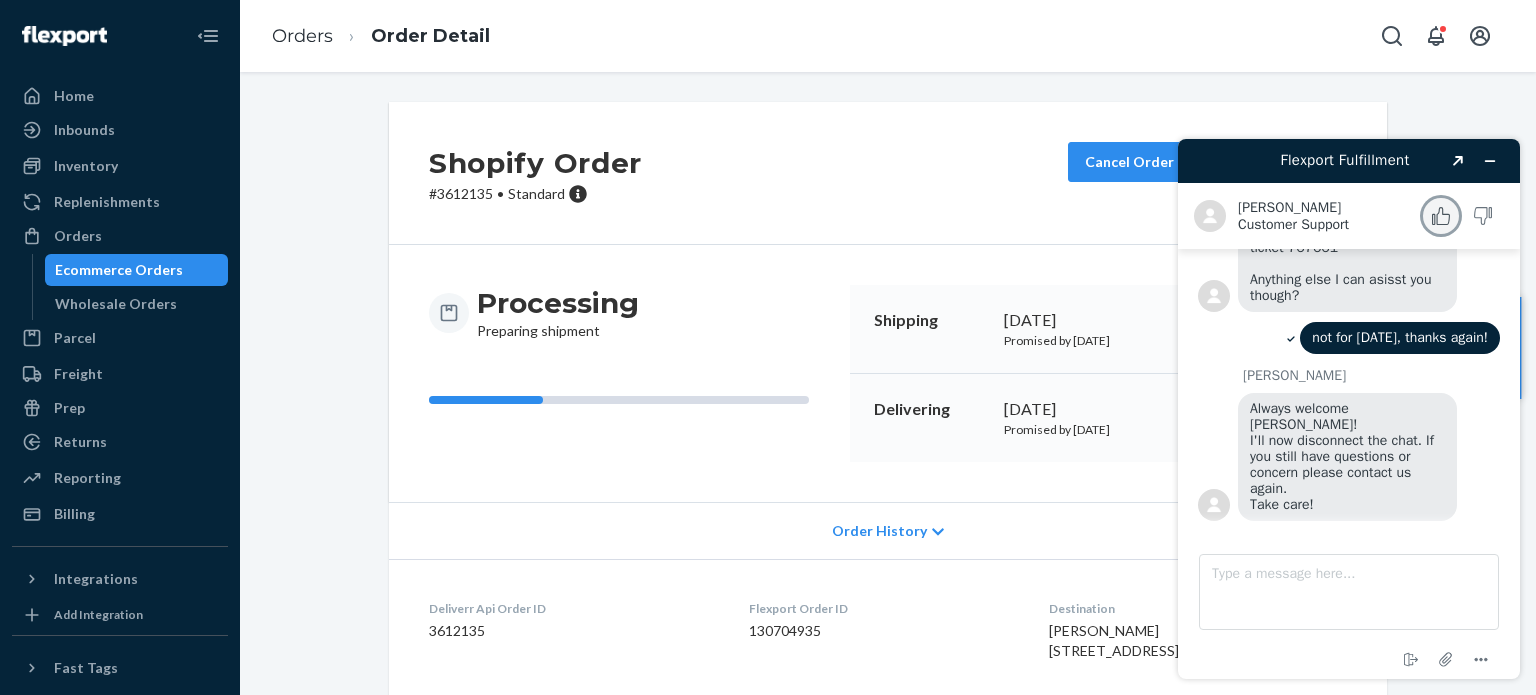 click at bounding box center [1441, 216] 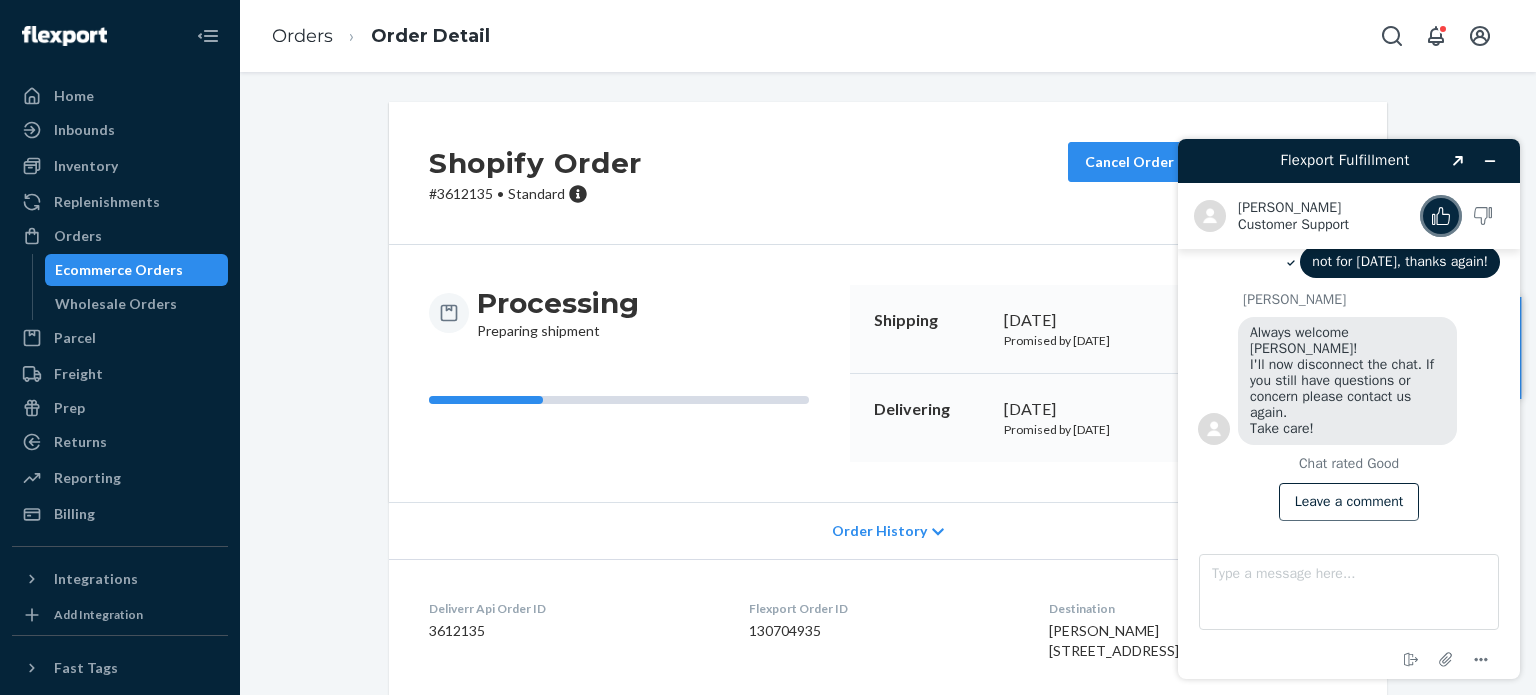scroll, scrollTop: 1268, scrollLeft: 0, axis: vertical 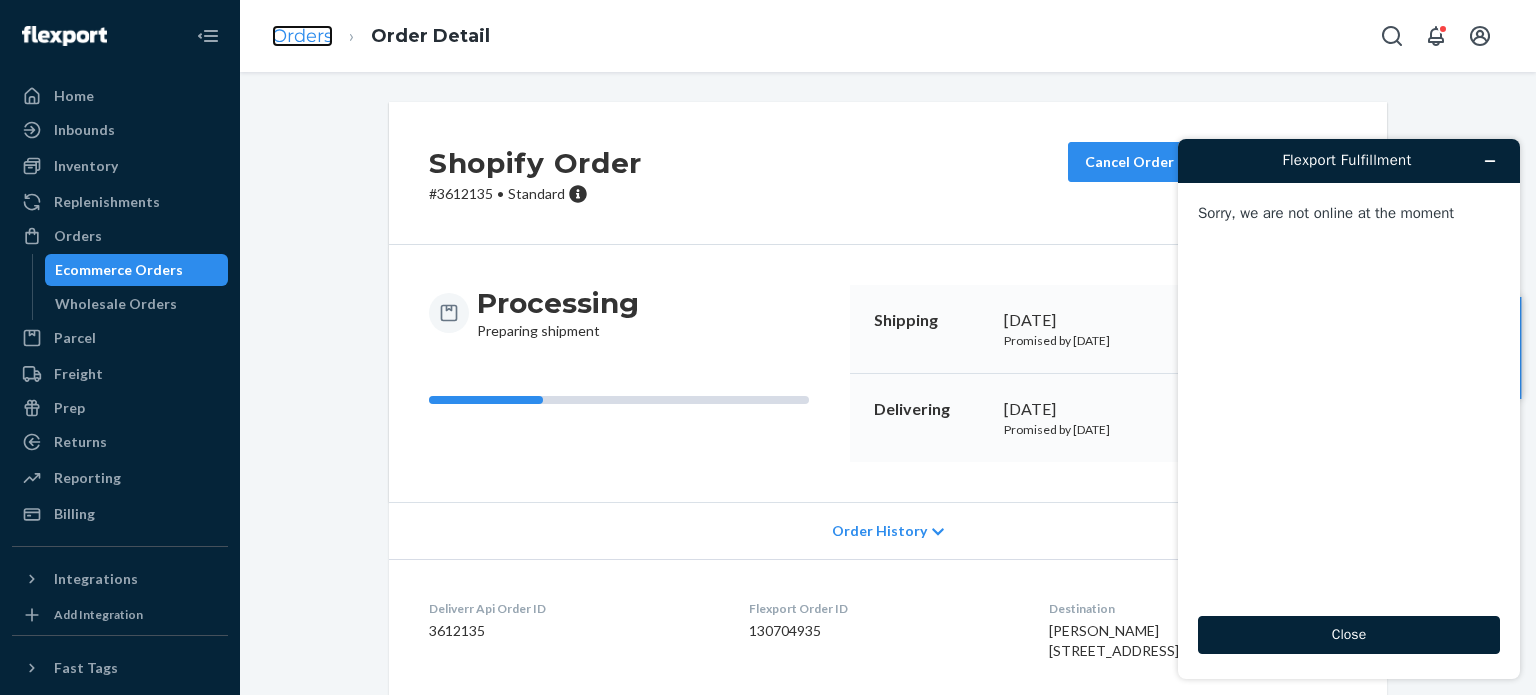 click on "Orders" at bounding box center [302, 36] 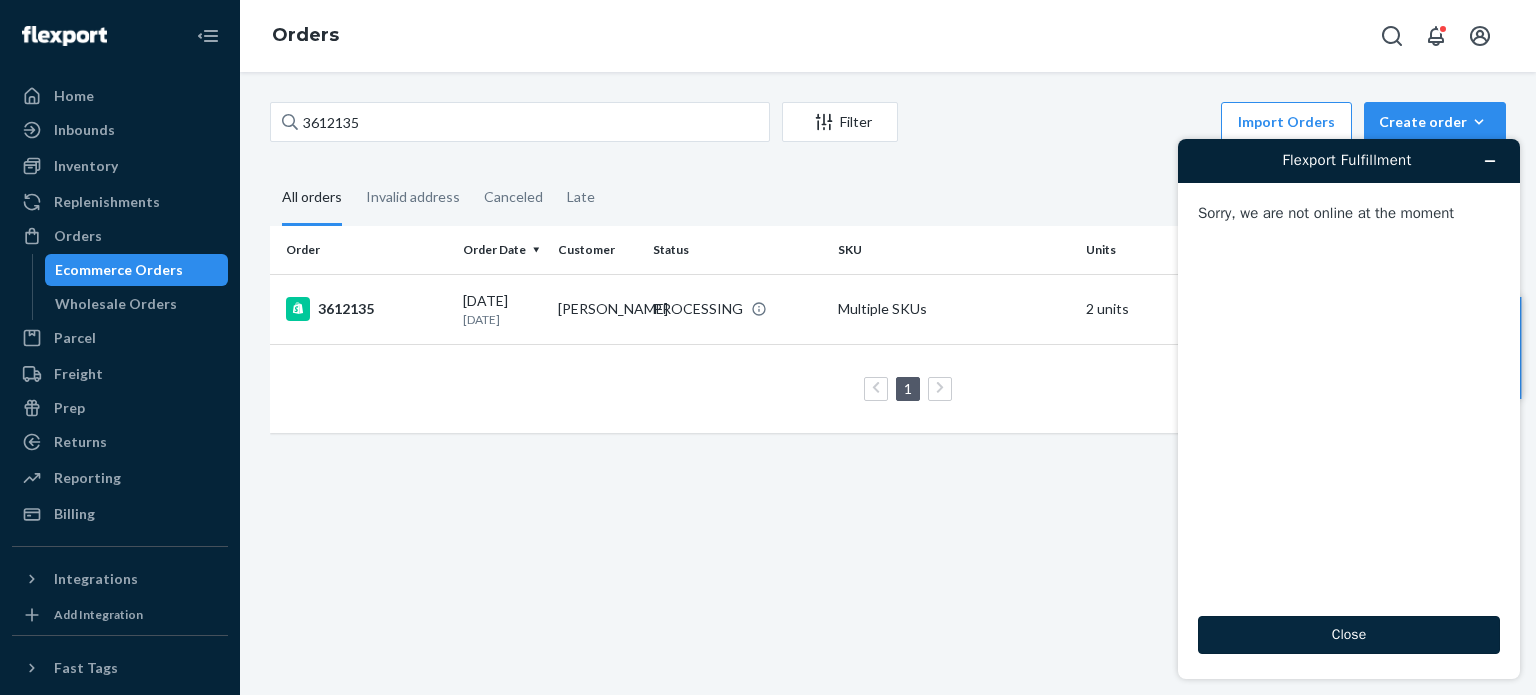 click on "Close" at bounding box center [1349, 635] 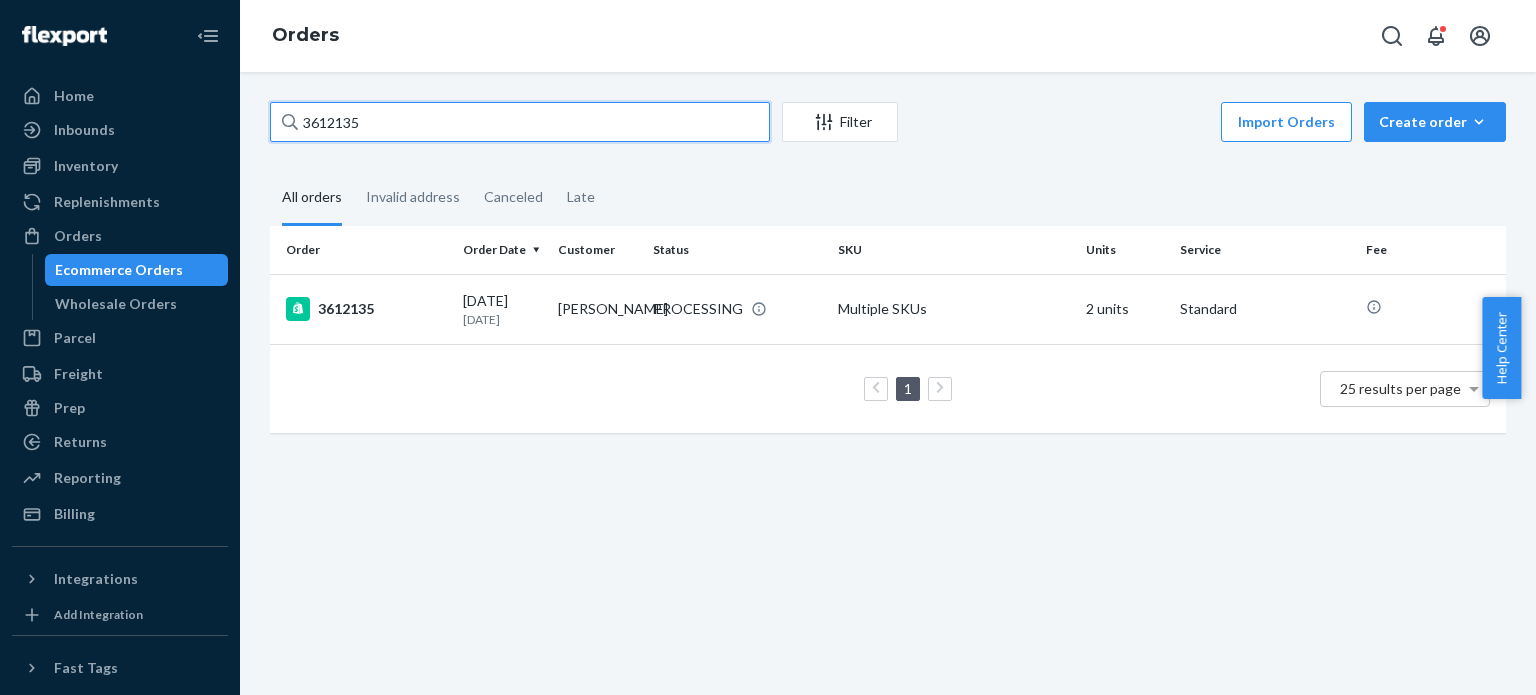 paste on "38222" 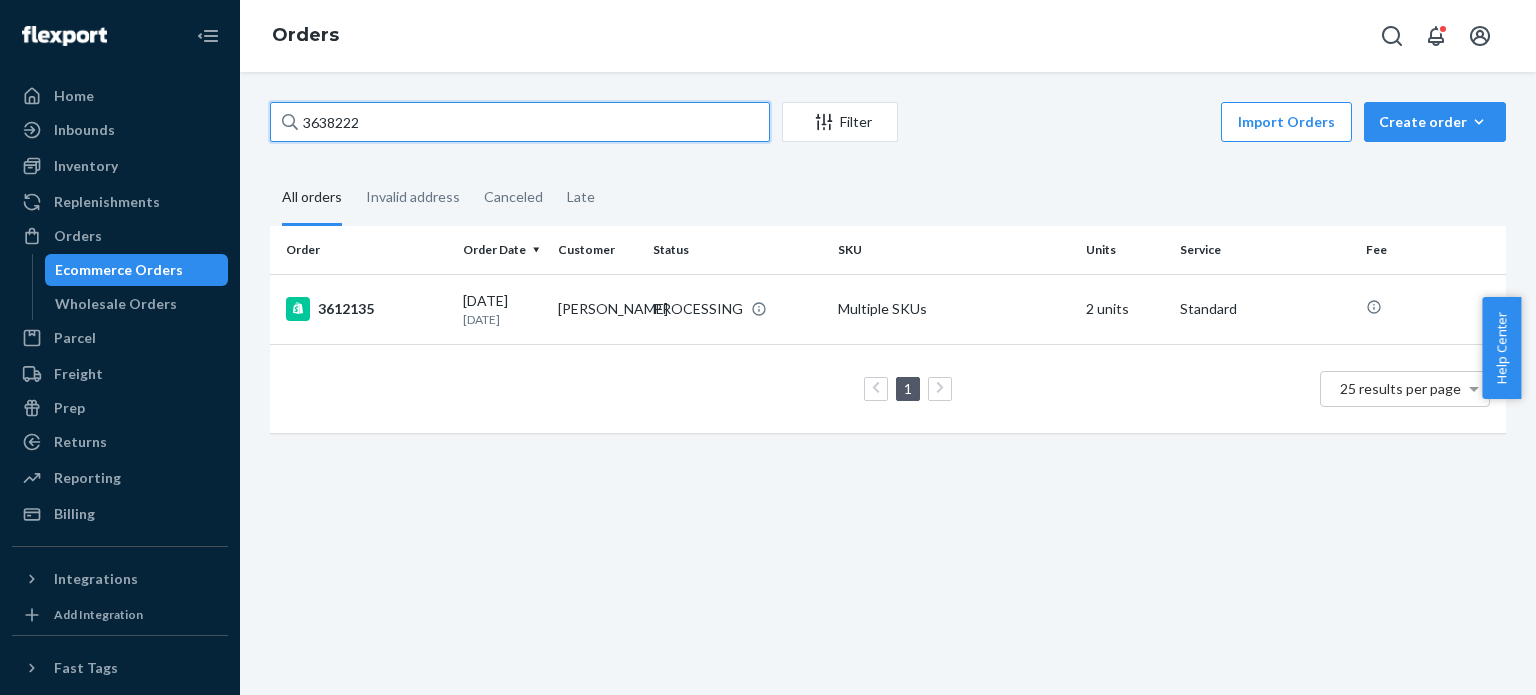 drag, startPoint x: 444, startPoint y: 138, endPoint x: 260, endPoint y: 107, distance: 186.59314 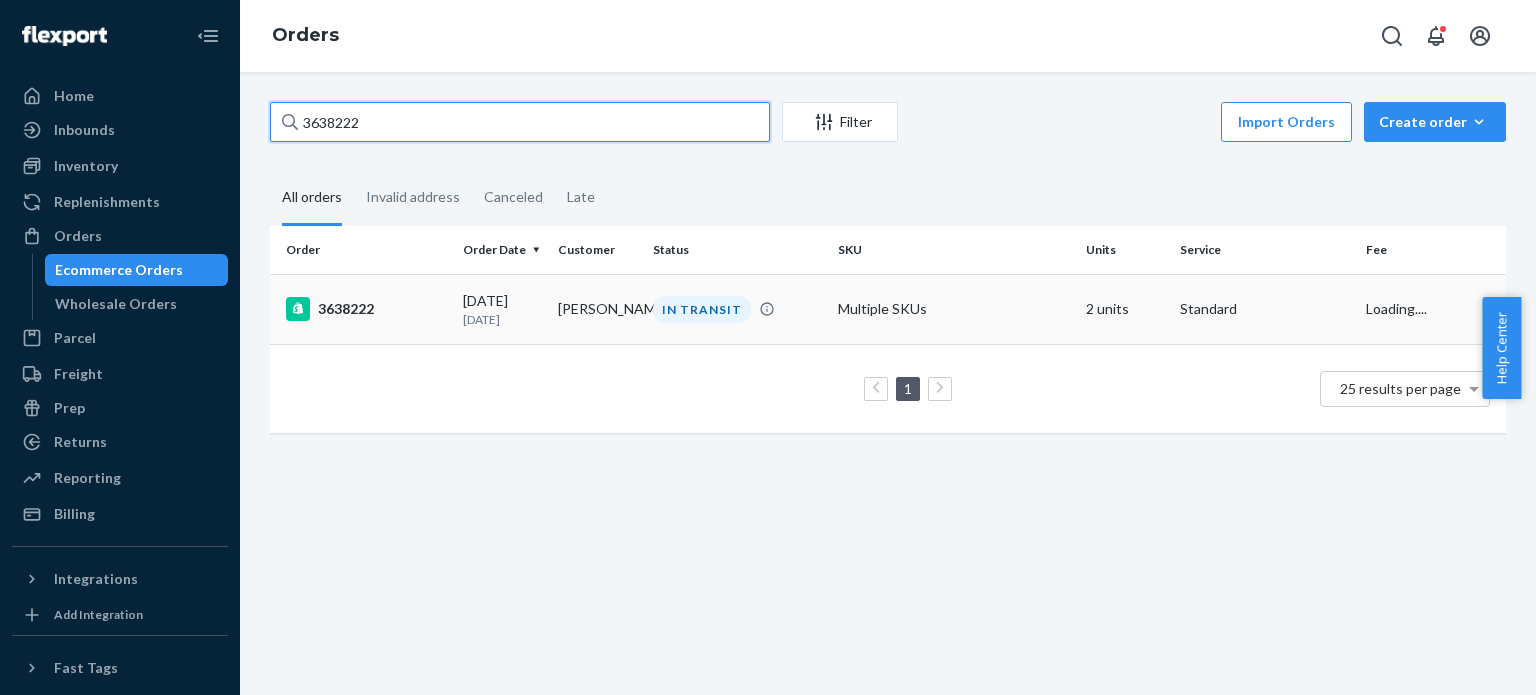 type on "3638222" 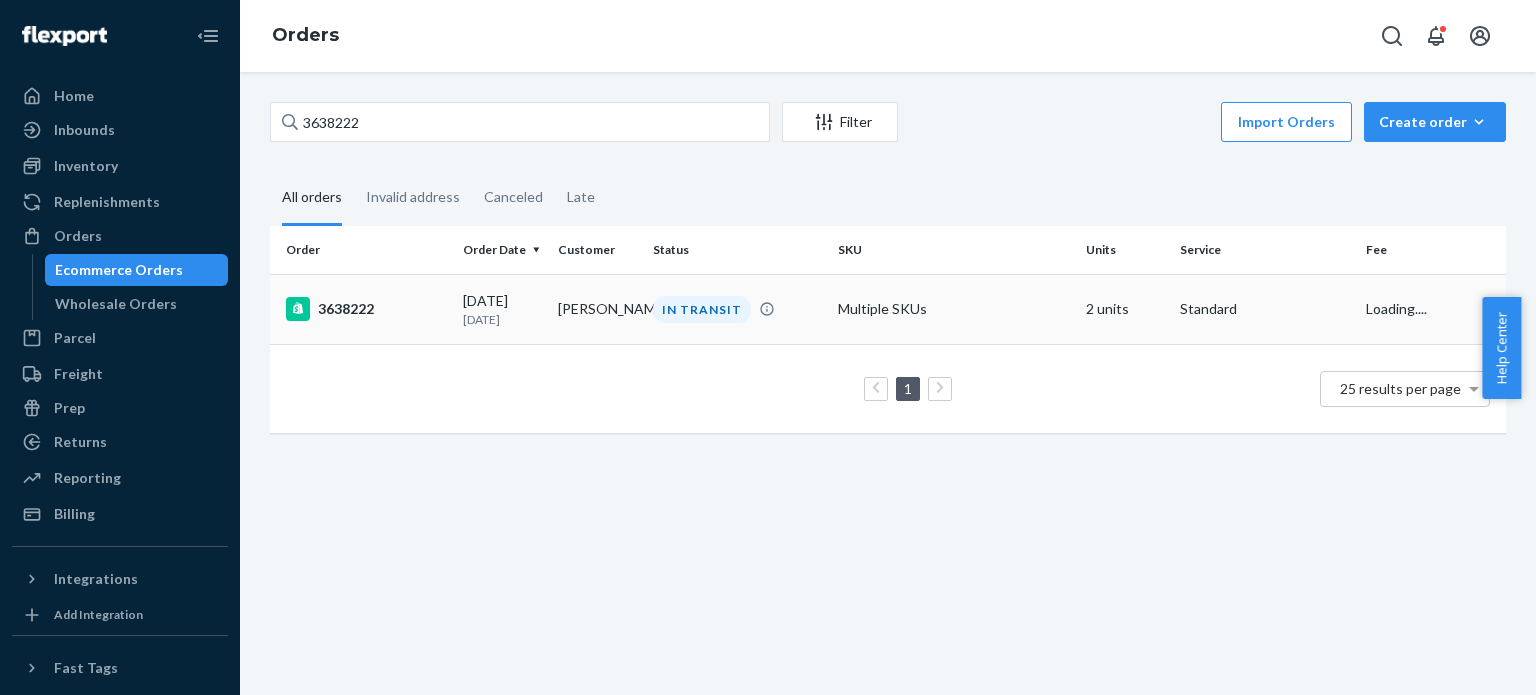 click on "3638222" at bounding box center [366, 309] 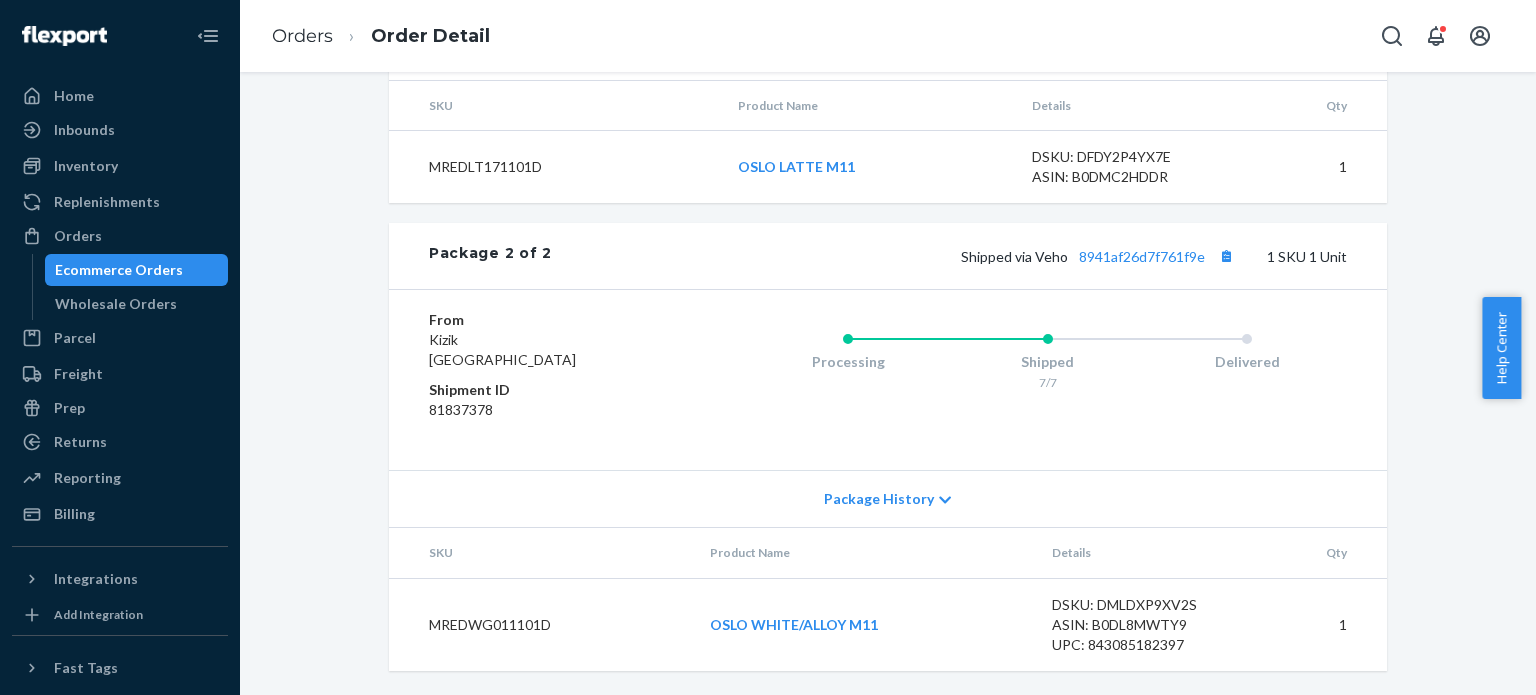 scroll, scrollTop: 1300, scrollLeft: 0, axis: vertical 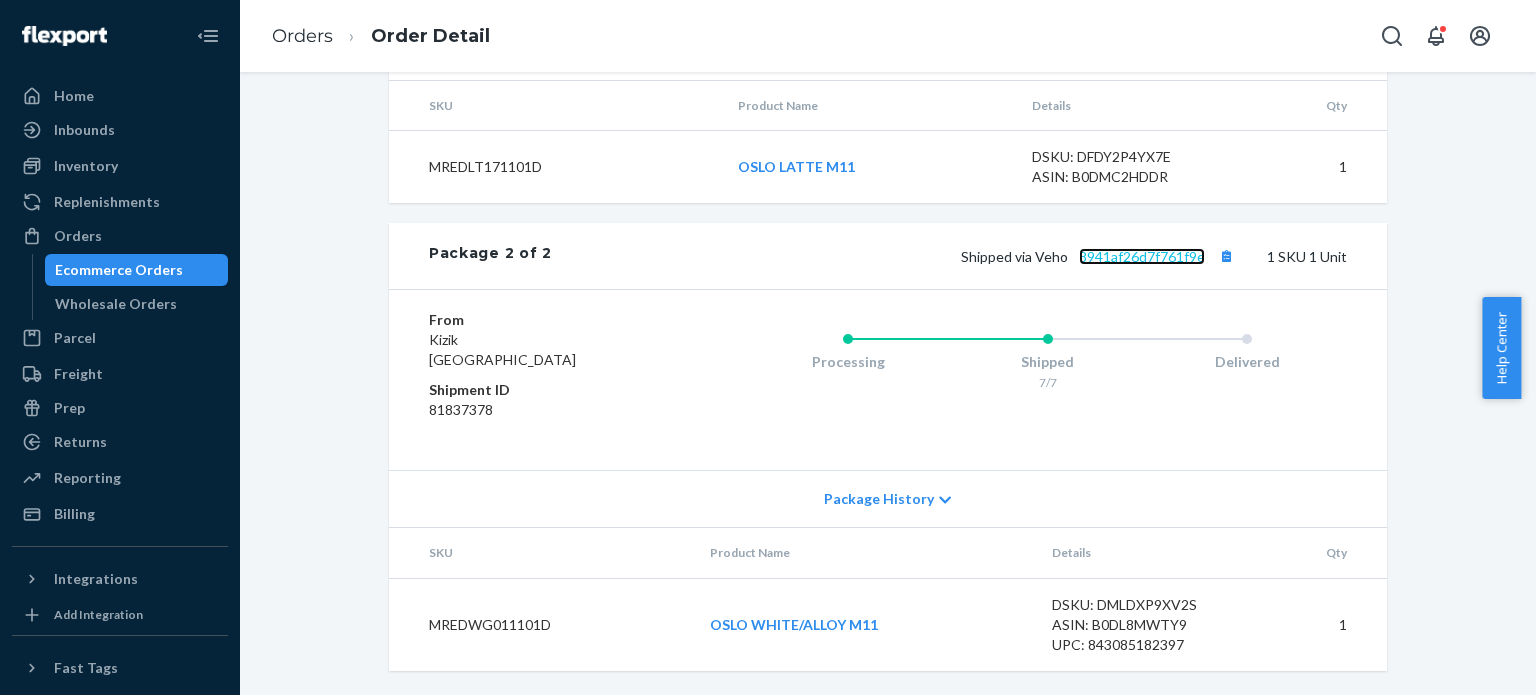 click on "8941af26d7f761f9e" at bounding box center [1142, 256] 